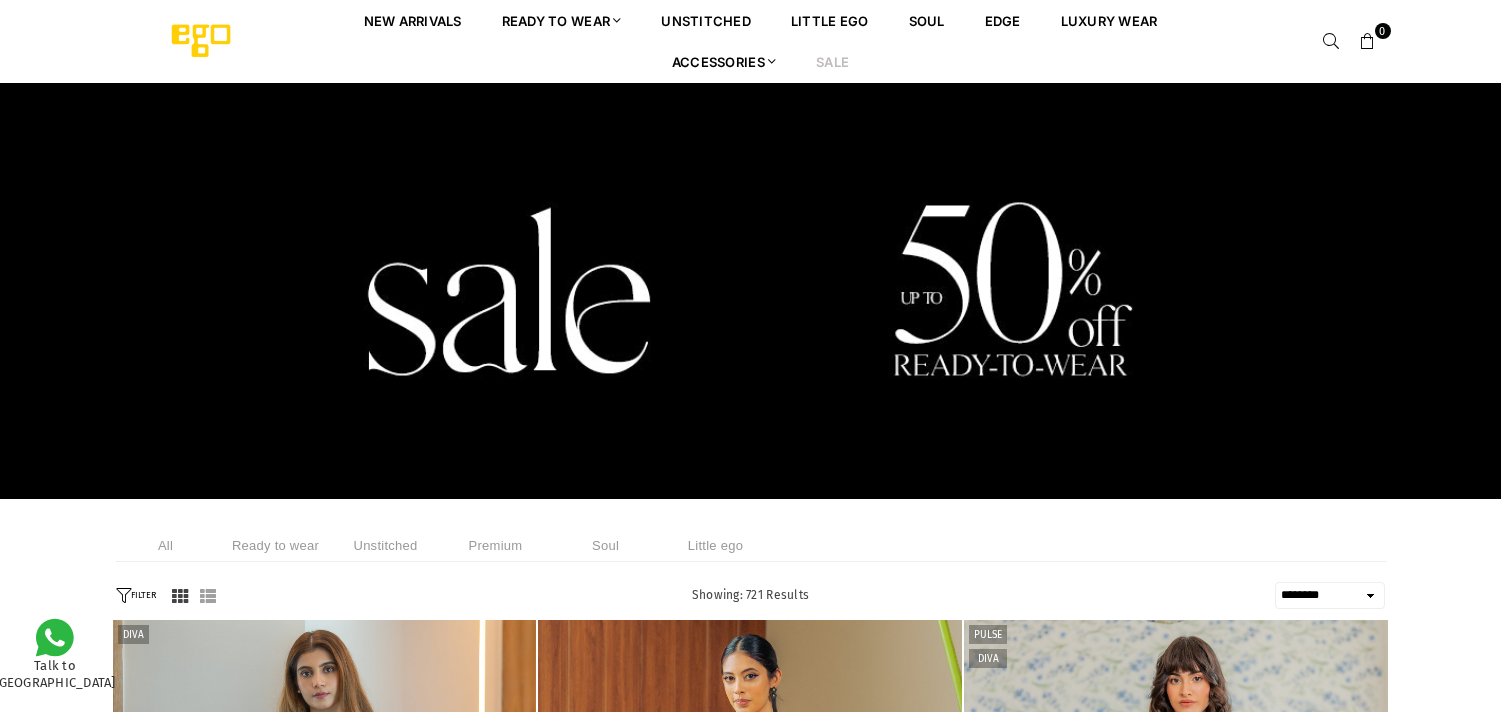 select on "******" 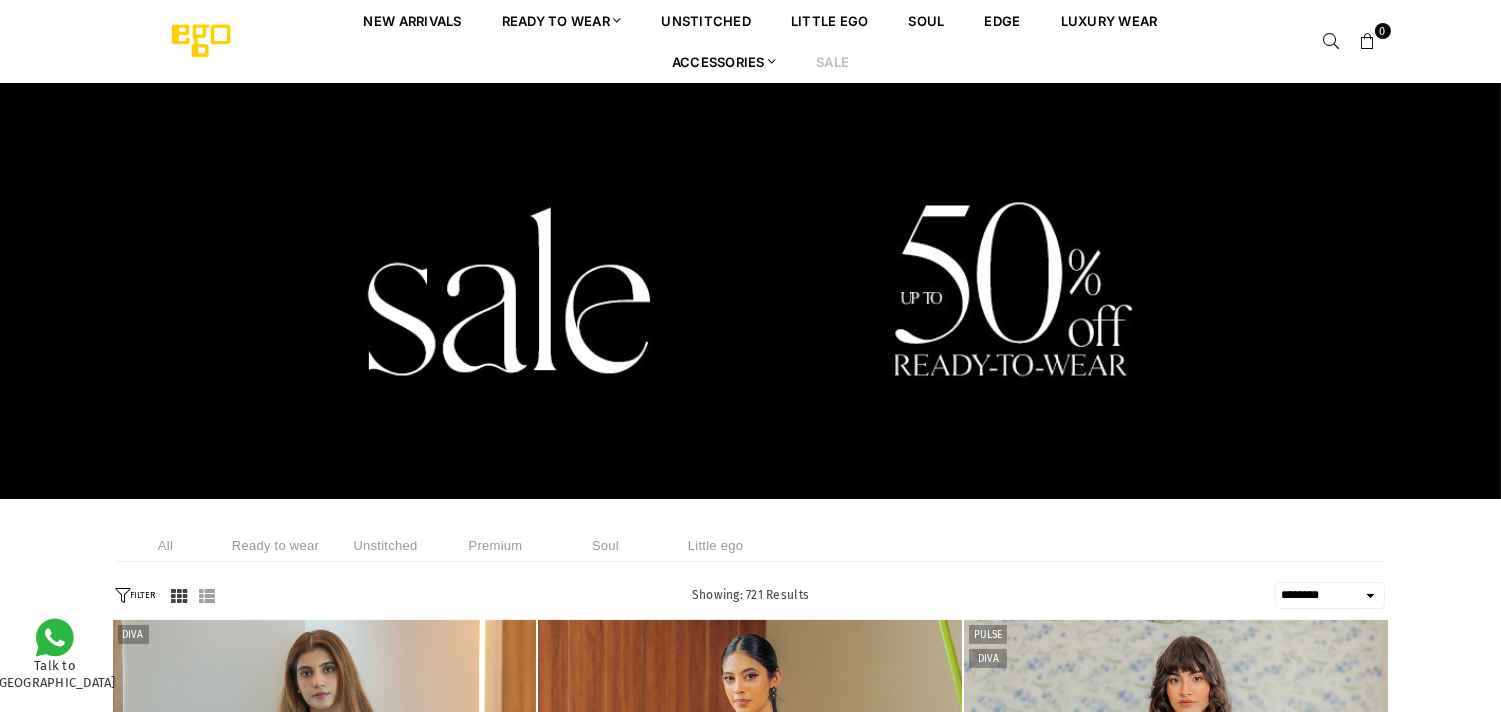 scroll, scrollTop: 0, scrollLeft: 0, axis: both 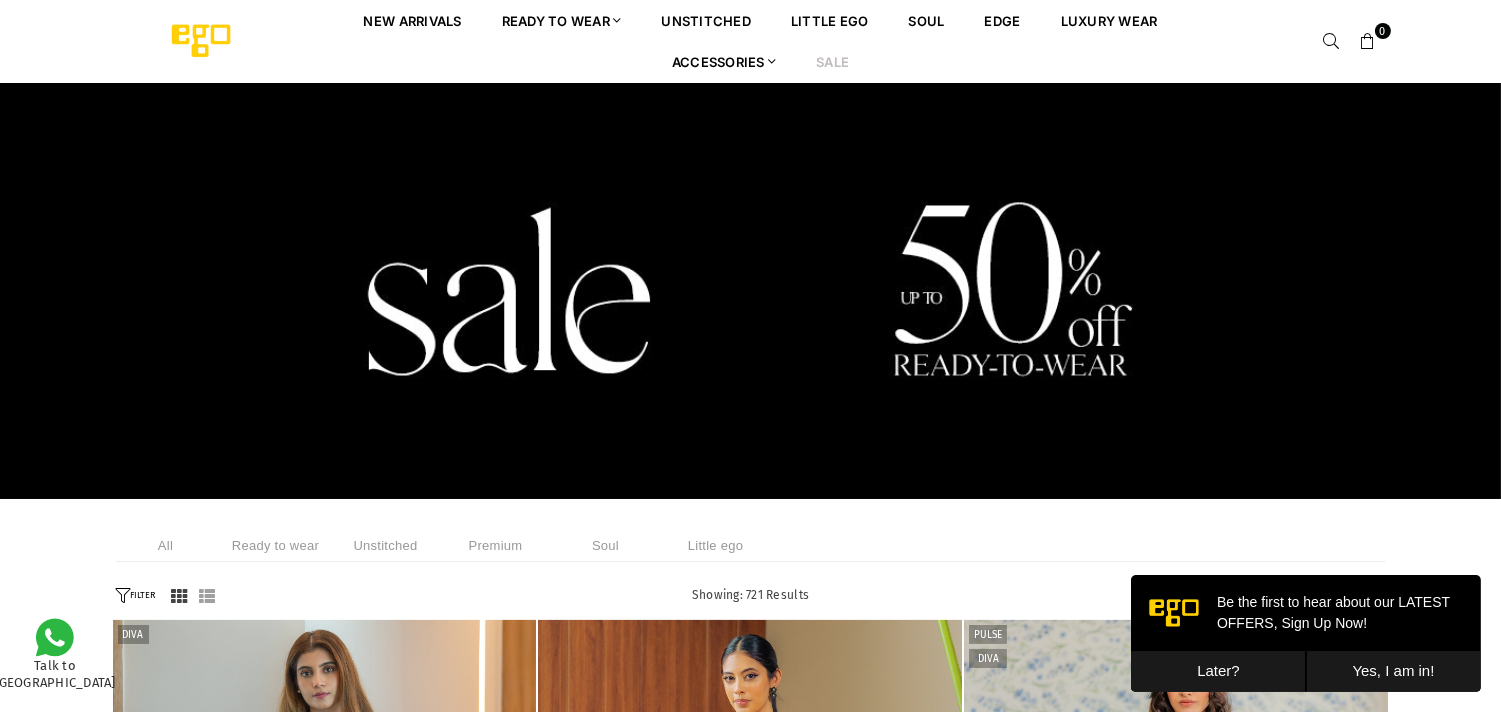 click on "Sale" at bounding box center [832, 61] 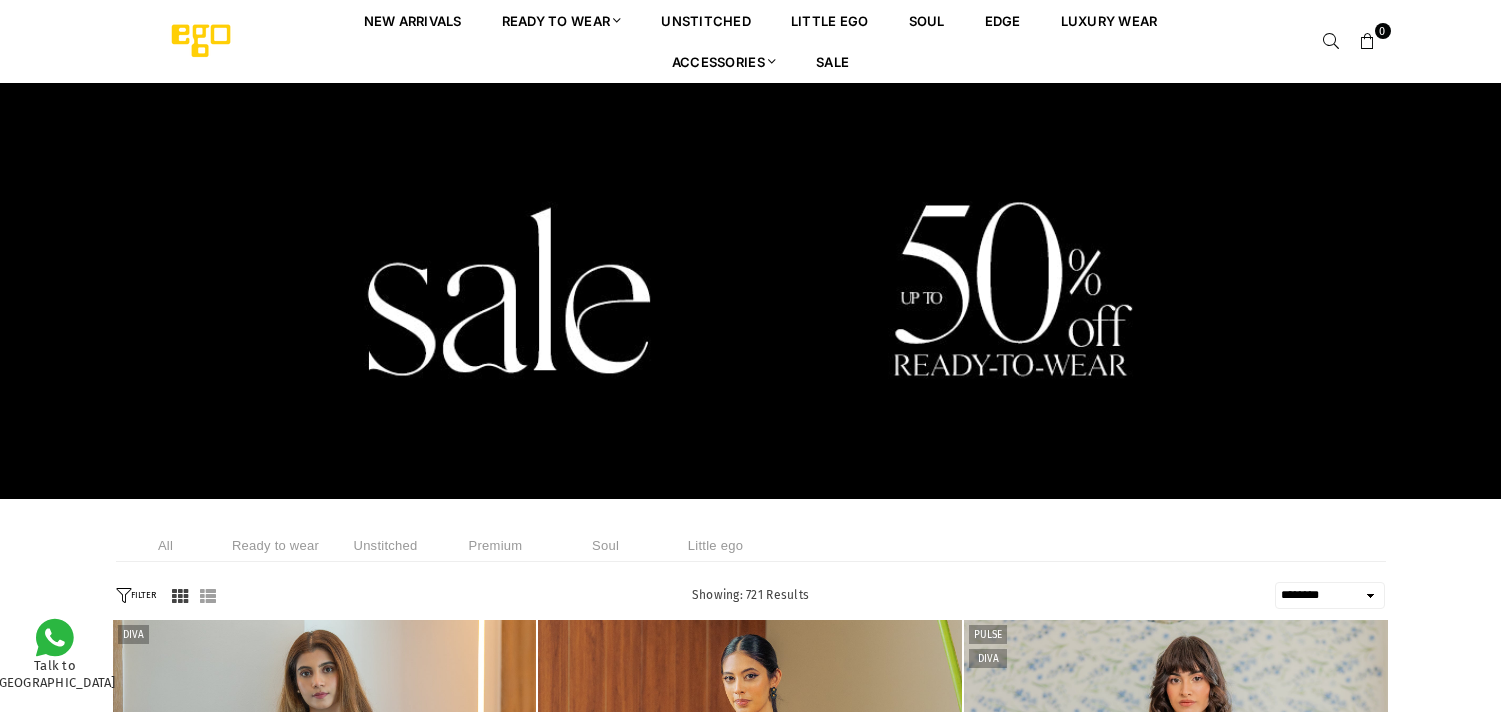 select on "******" 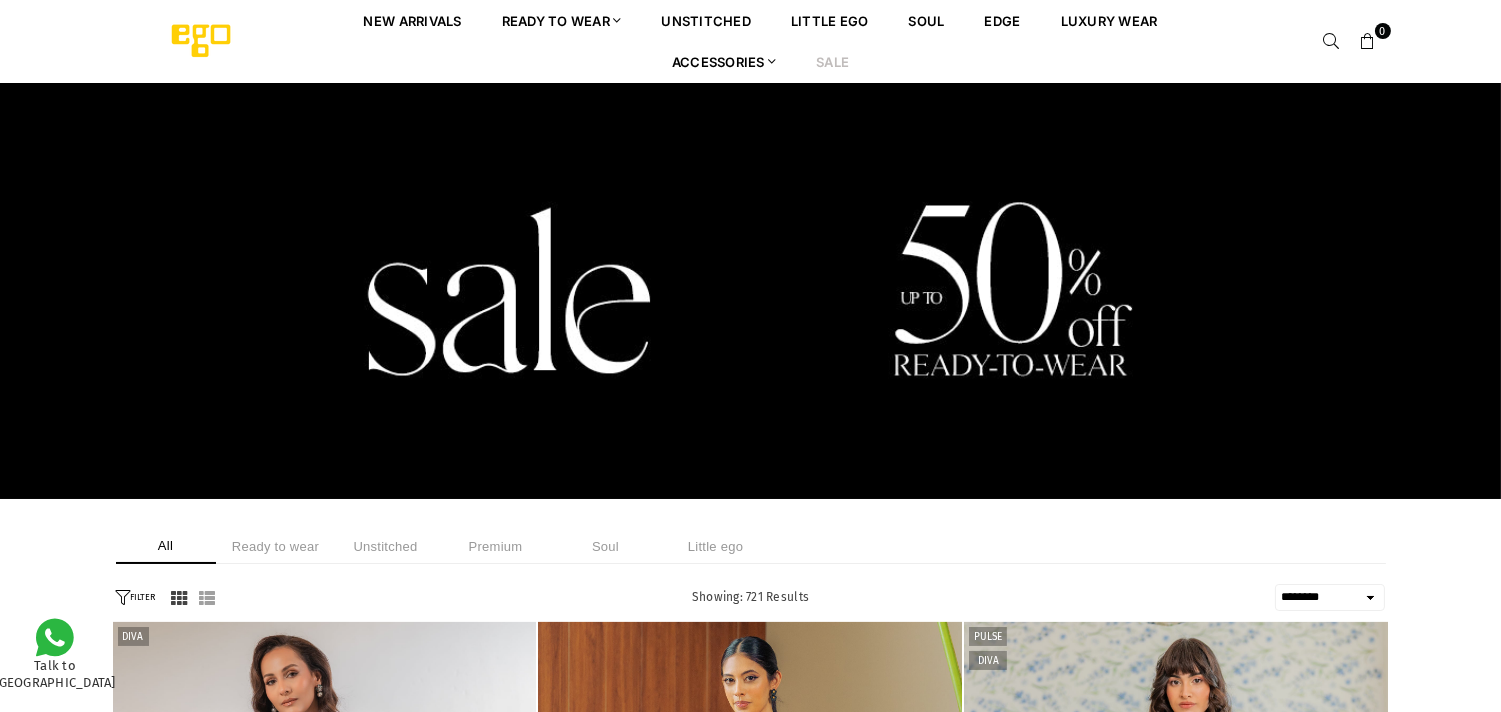 scroll, scrollTop: 0, scrollLeft: 0, axis: both 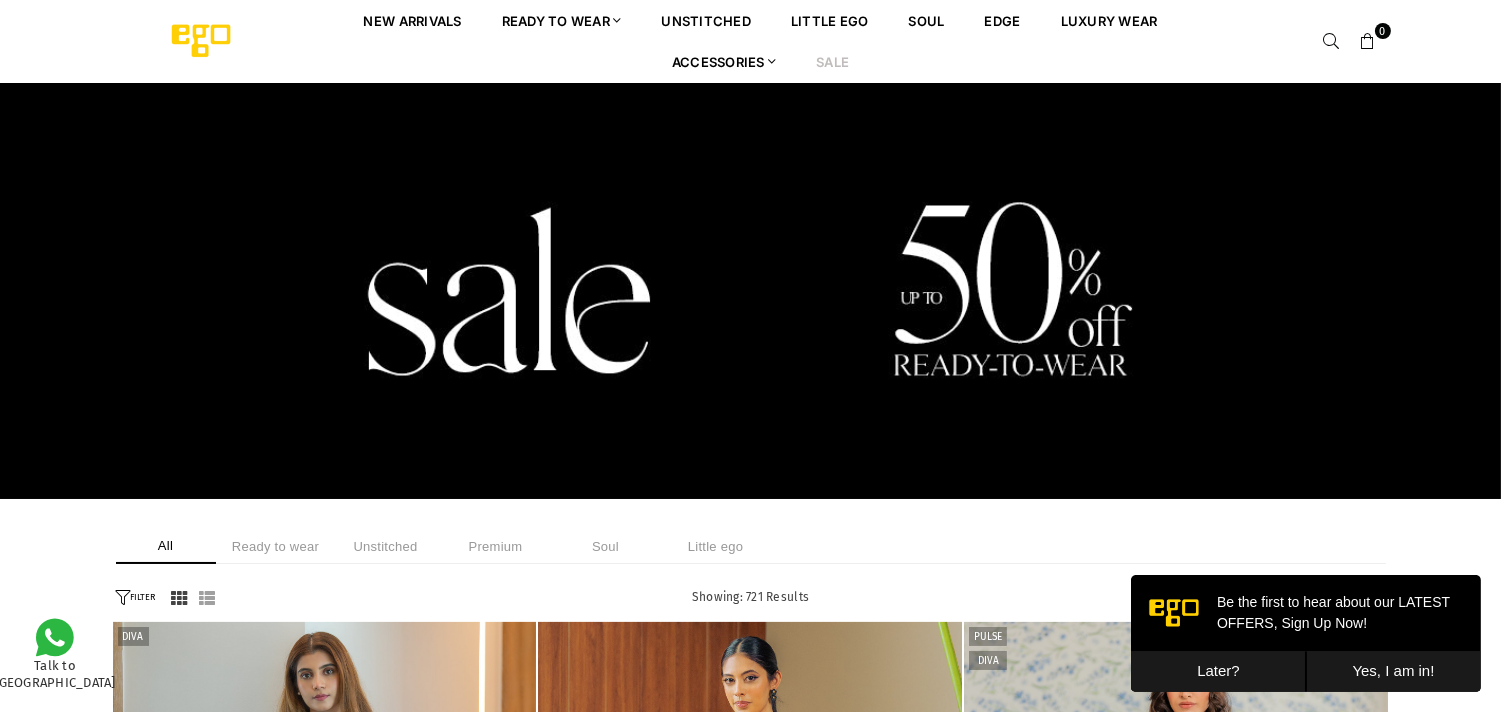 click at bounding box center [750, 291] 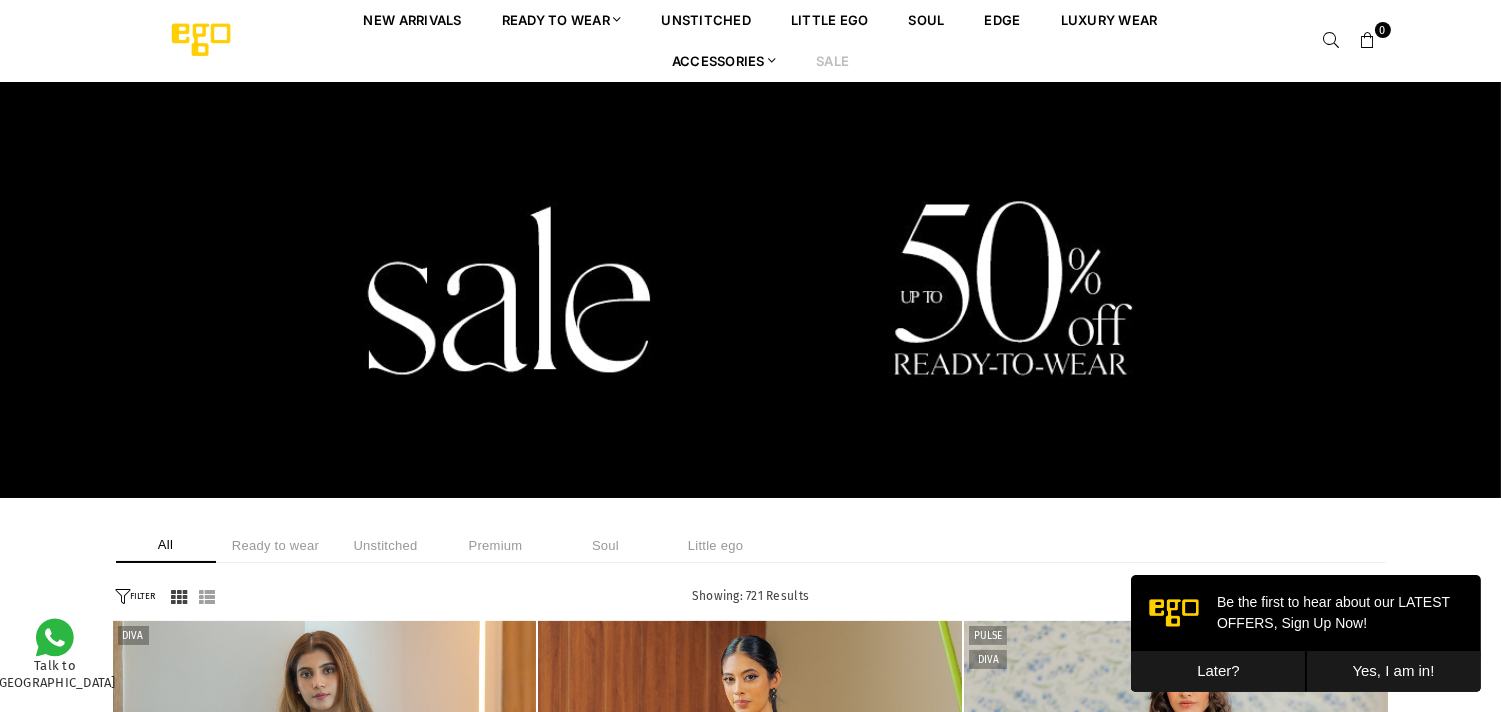 scroll, scrollTop: 0, scrollLeft: 0, axis: both 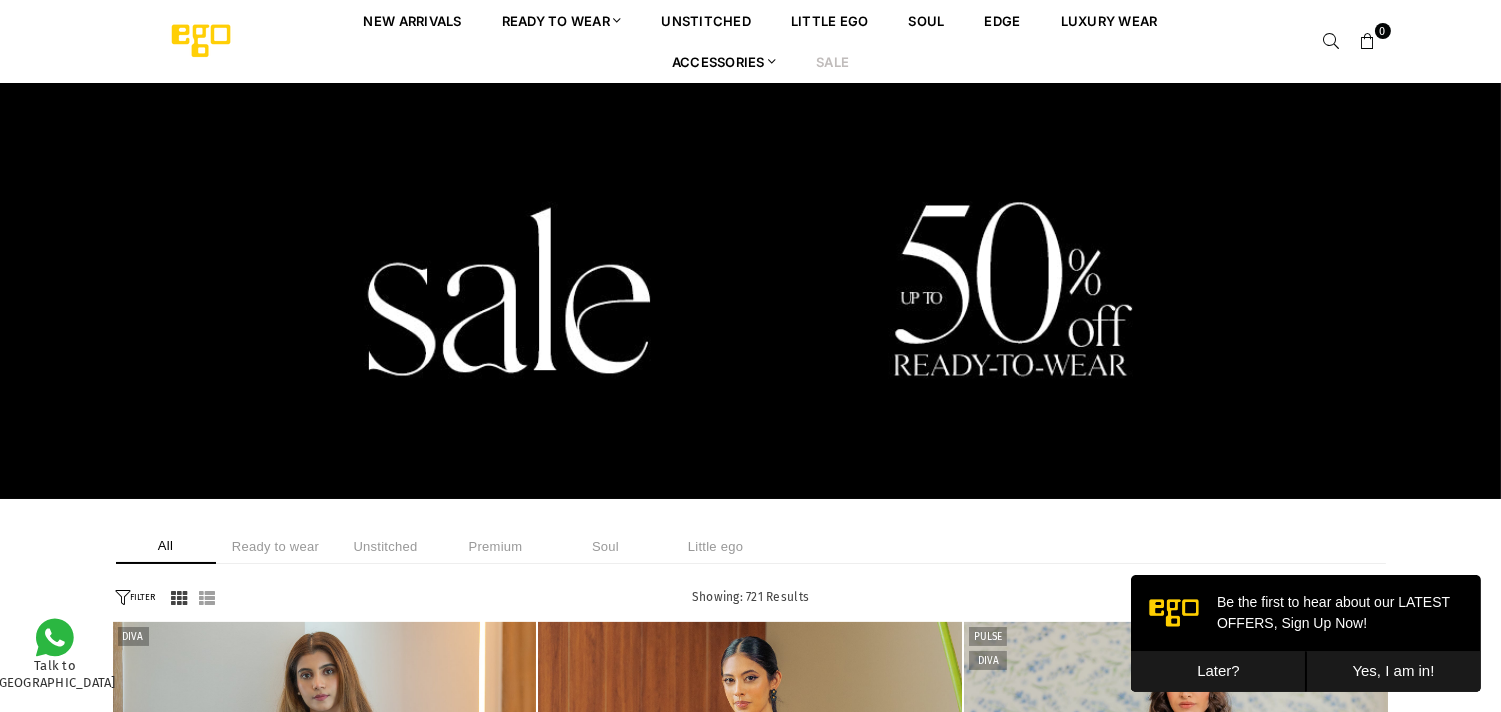 click on "Sale" at bounding box center (832, 61) 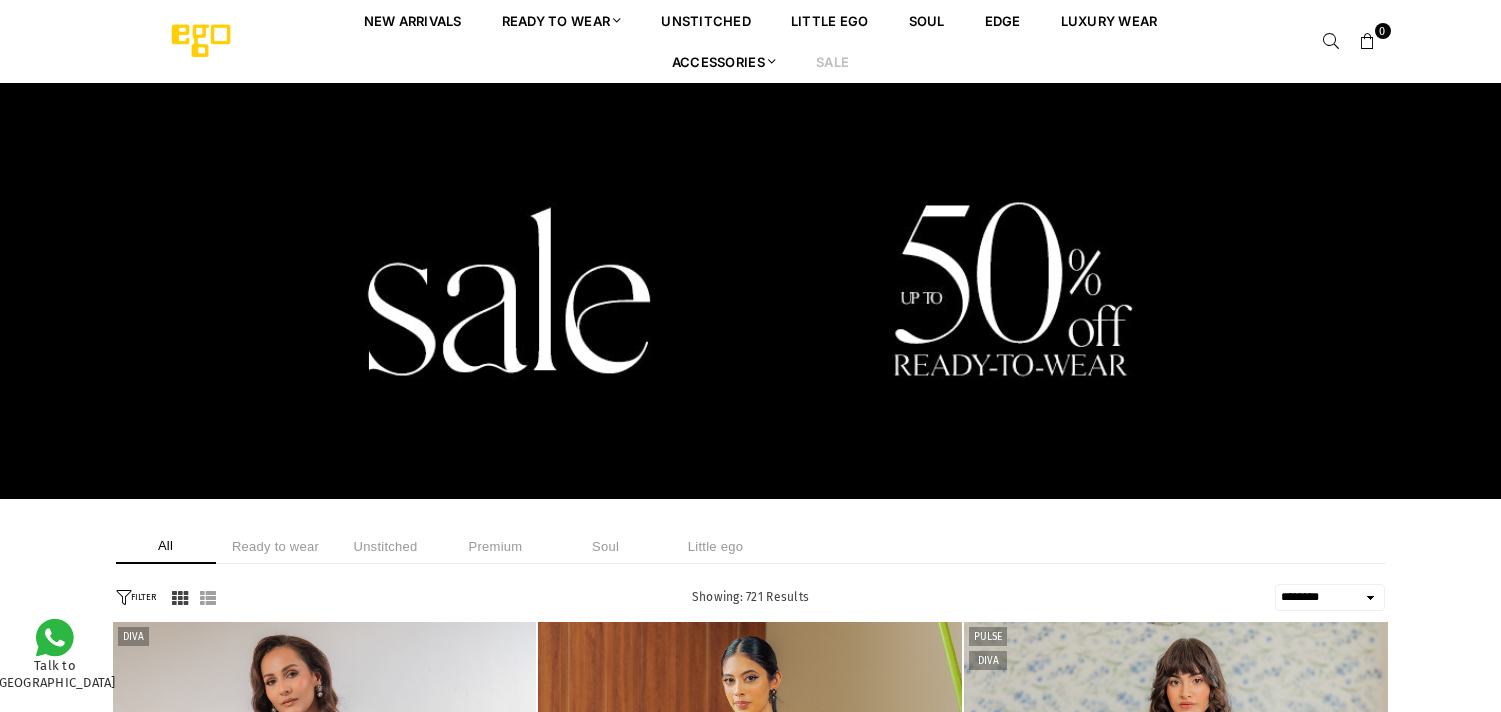 select on "******" 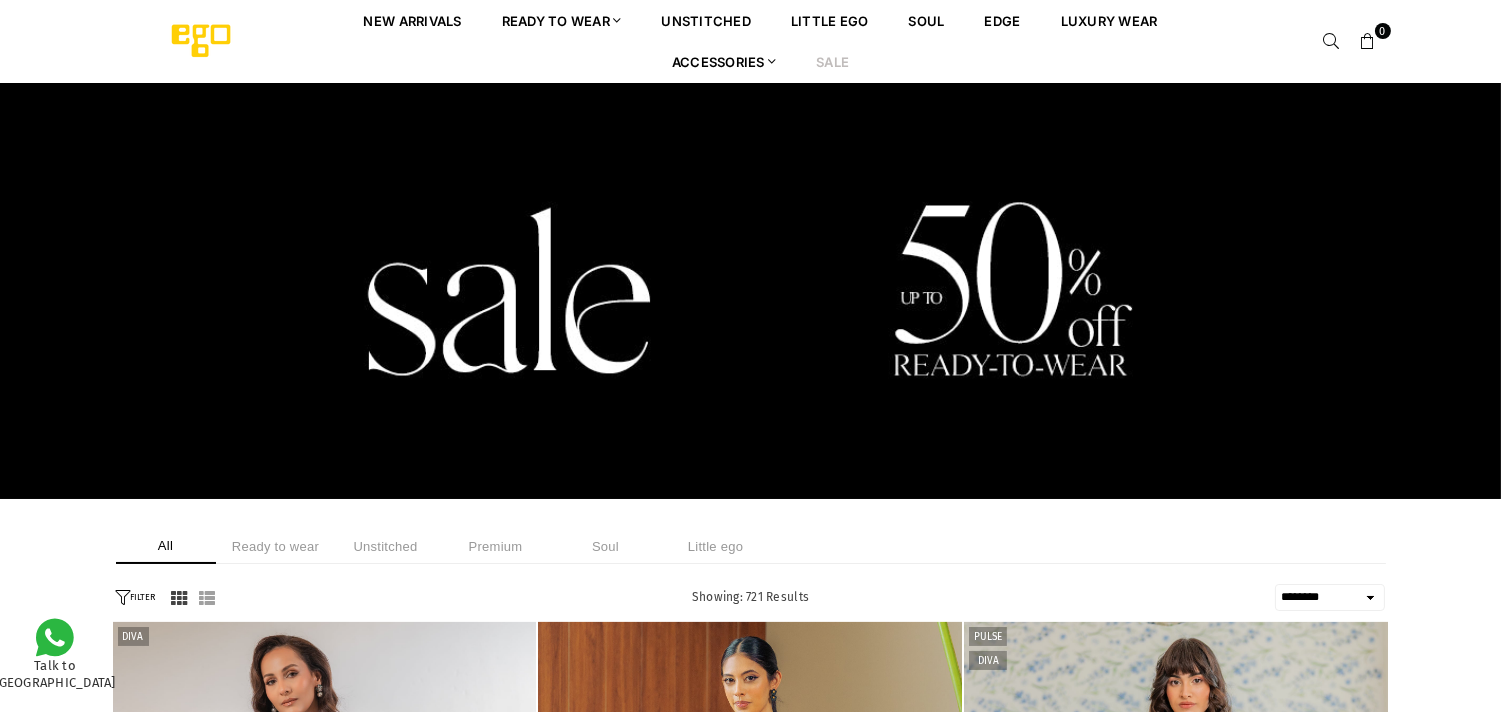 scroll, scrollTop: 0, scrollLeft: 0, axis: both 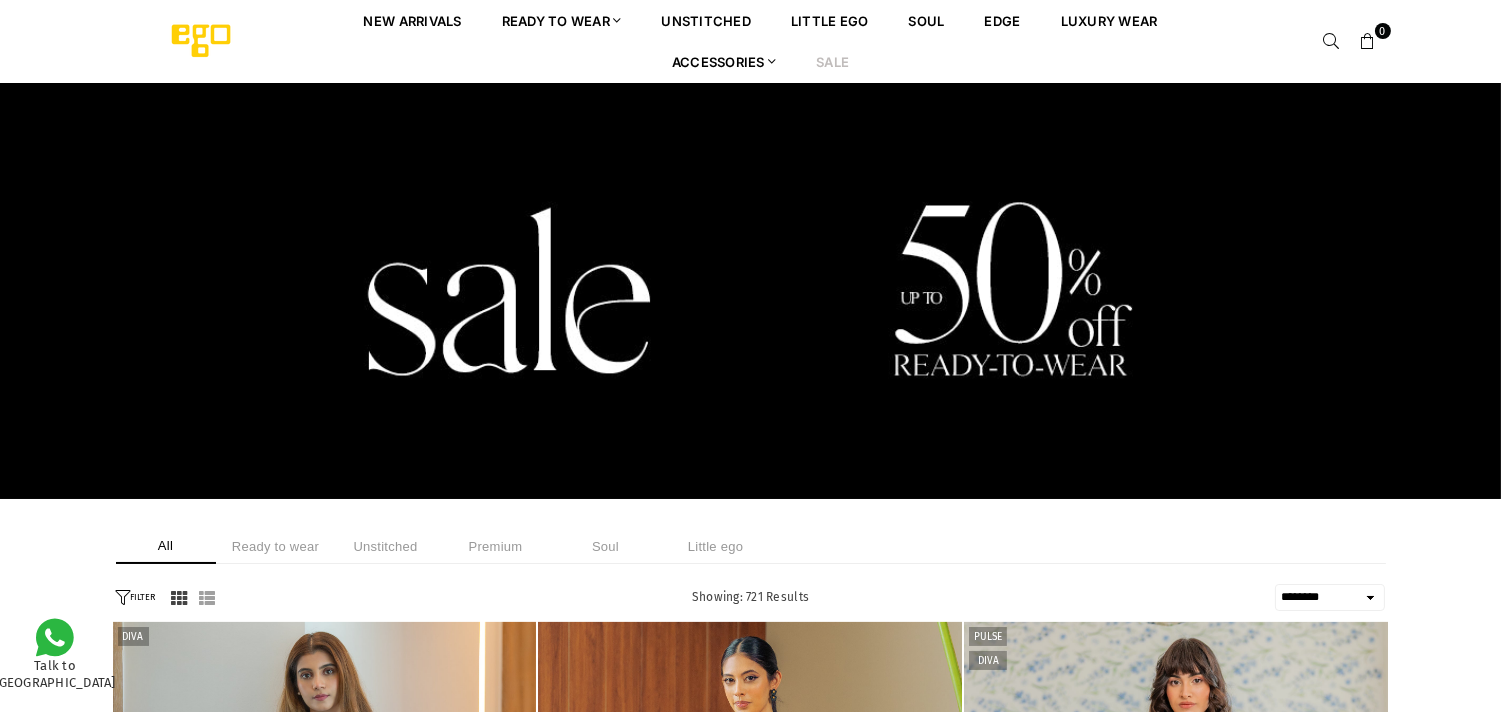 click on "Ready to wear" at bounding box center (276, 546) 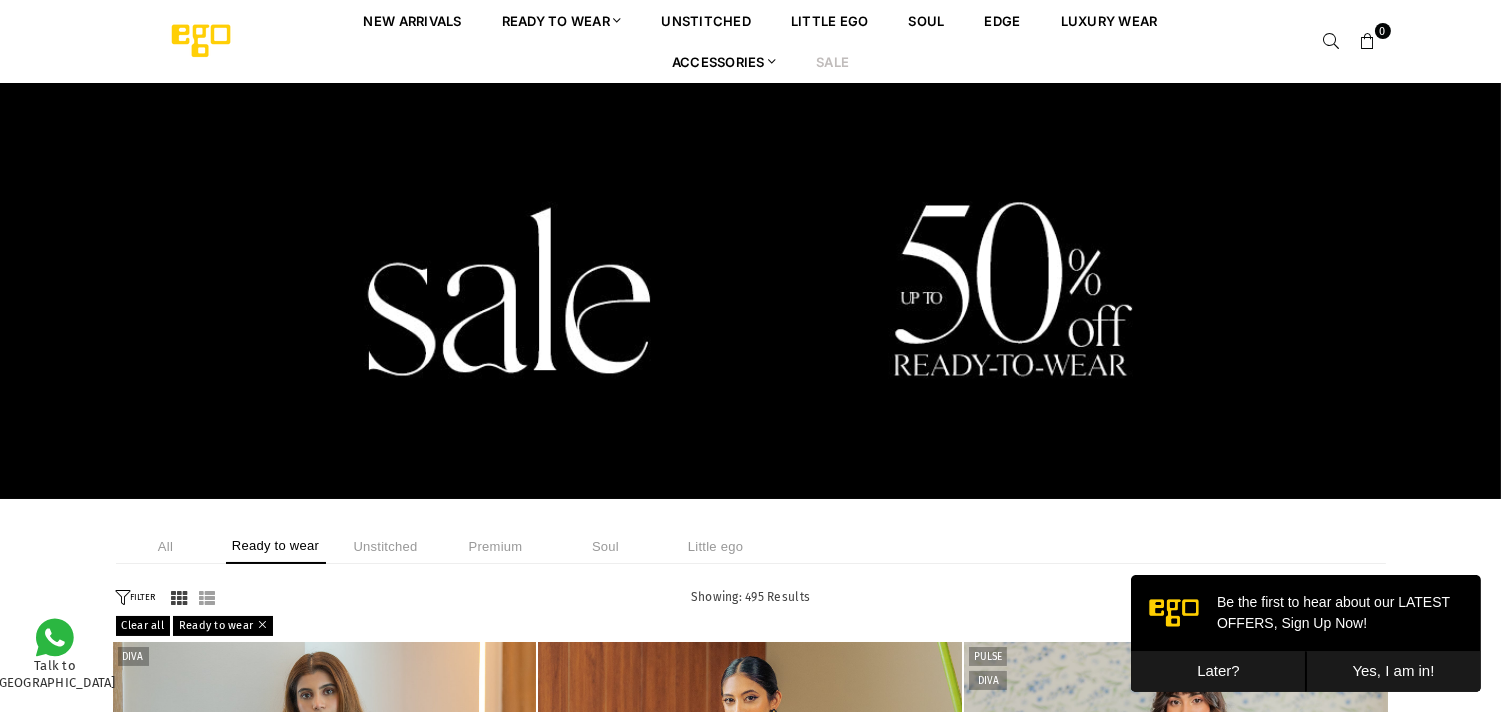 scroll, scrollTop: 0, scrollLeft: 0, axis: both 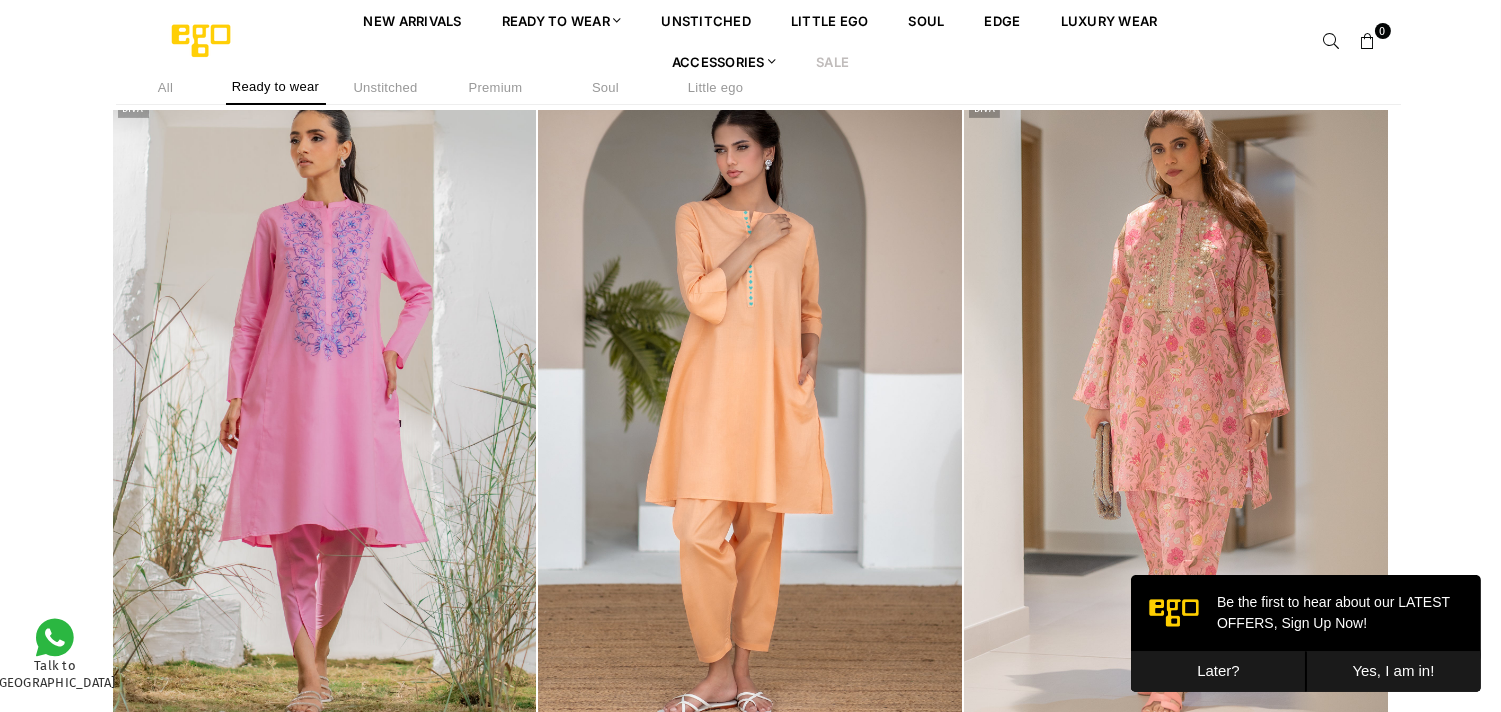 click on "Later?" at bounding box center [1217, 670] 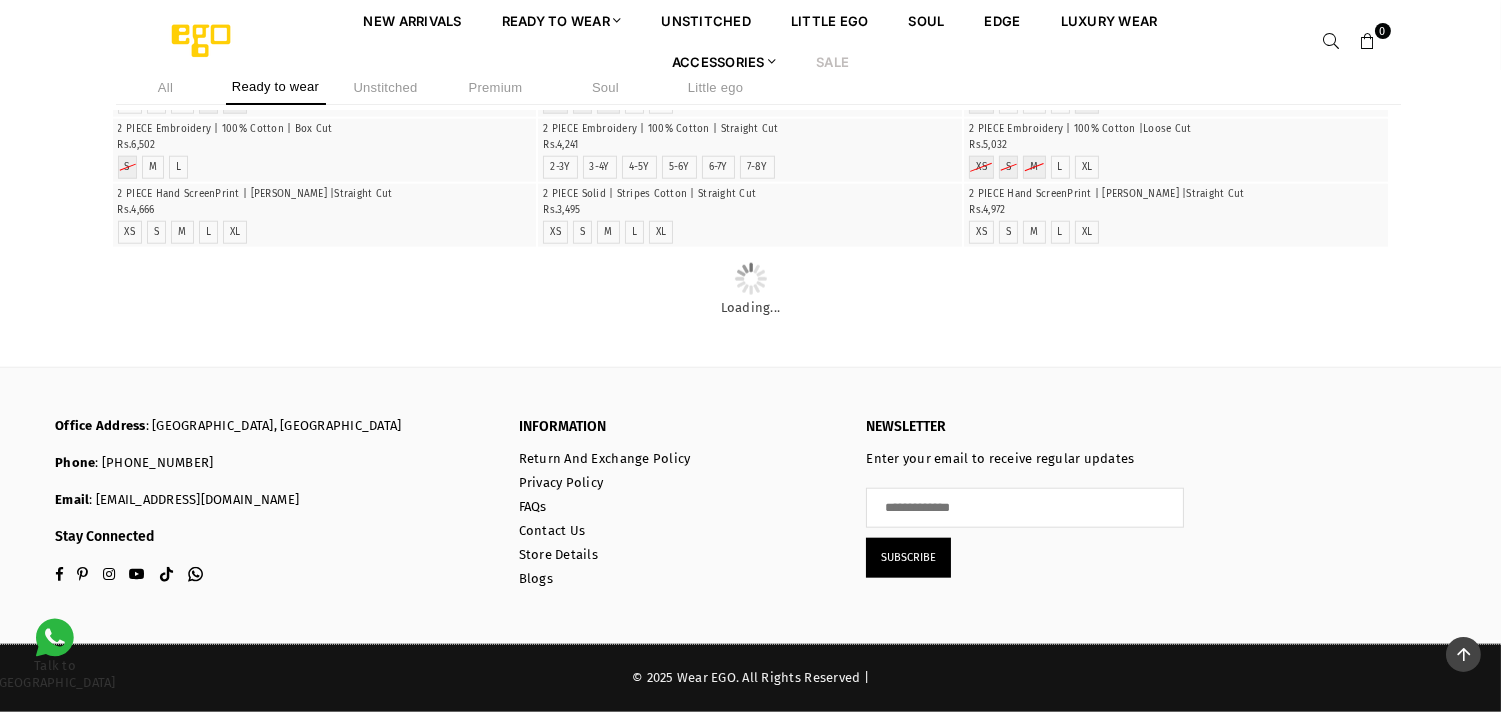 scroll, scrollTop: 9614, scrollLeft: 0, axis: vertical 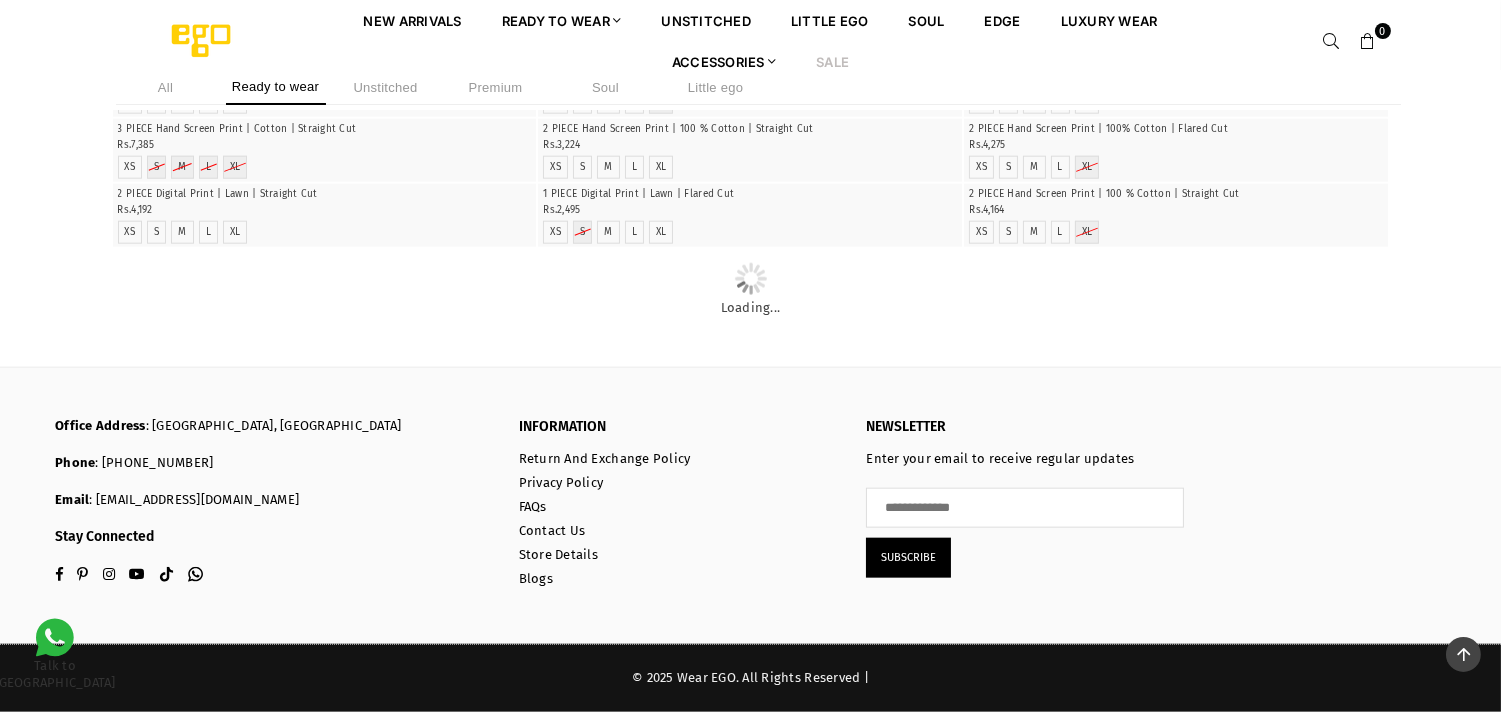 click on "Sale" at bounding box center [832, 61] 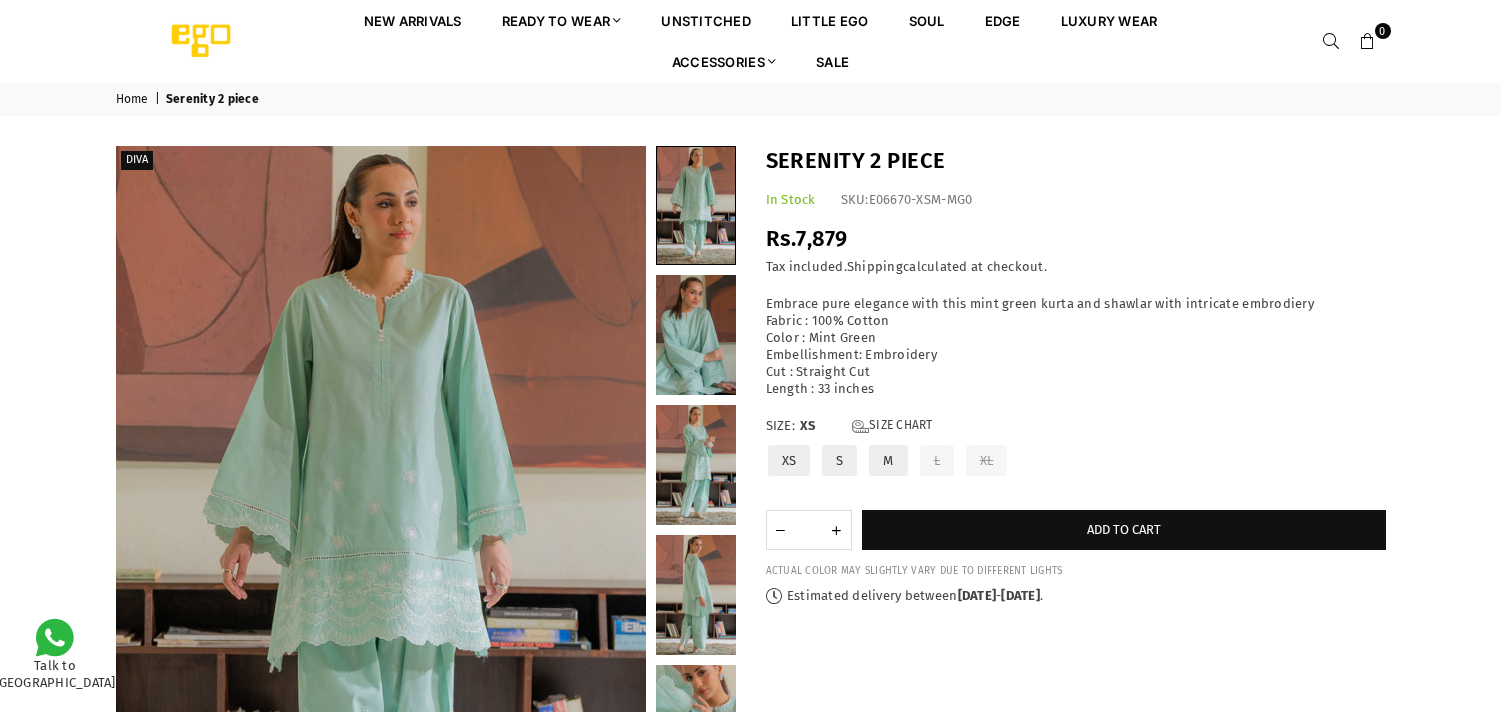 scroll, scrollTop: 0, scrollLeft: 0, axis: both 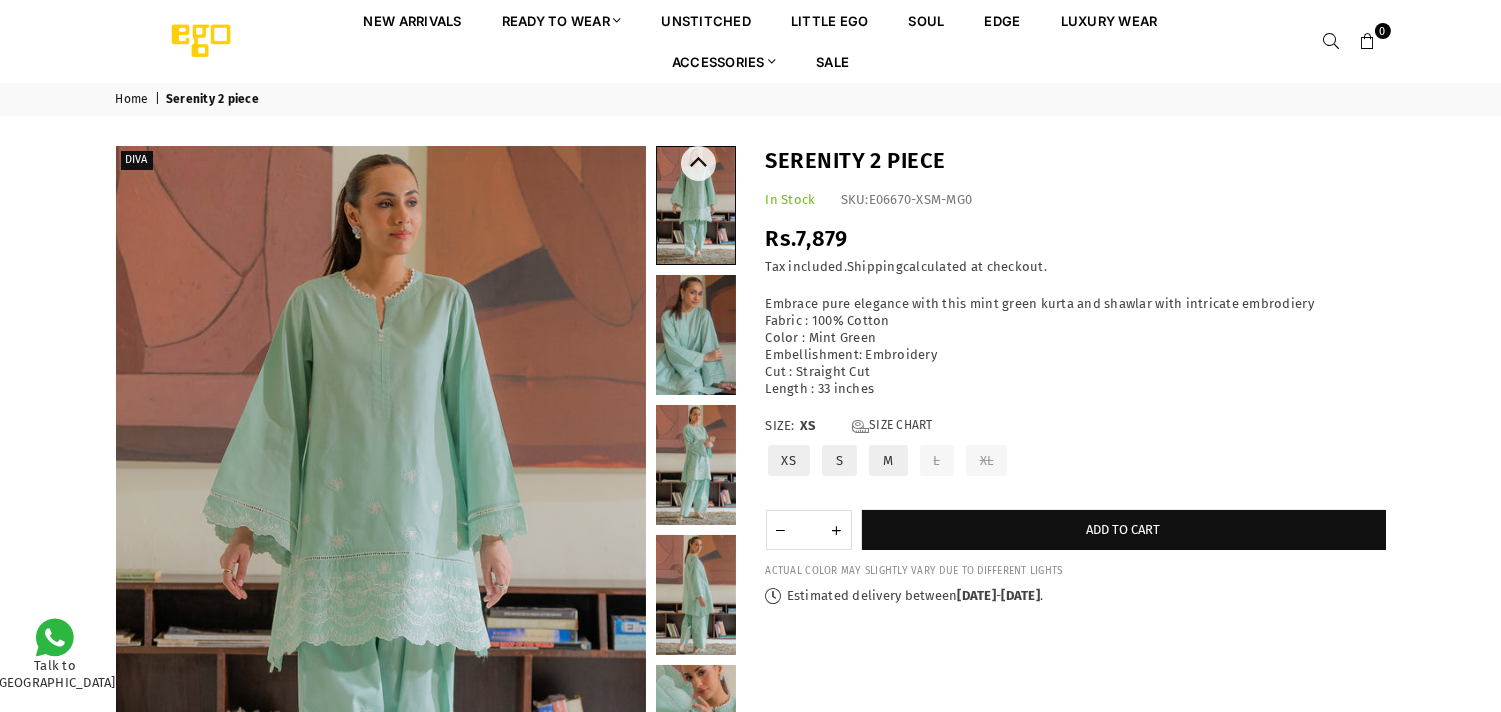 click at bounding box center [696, 205] 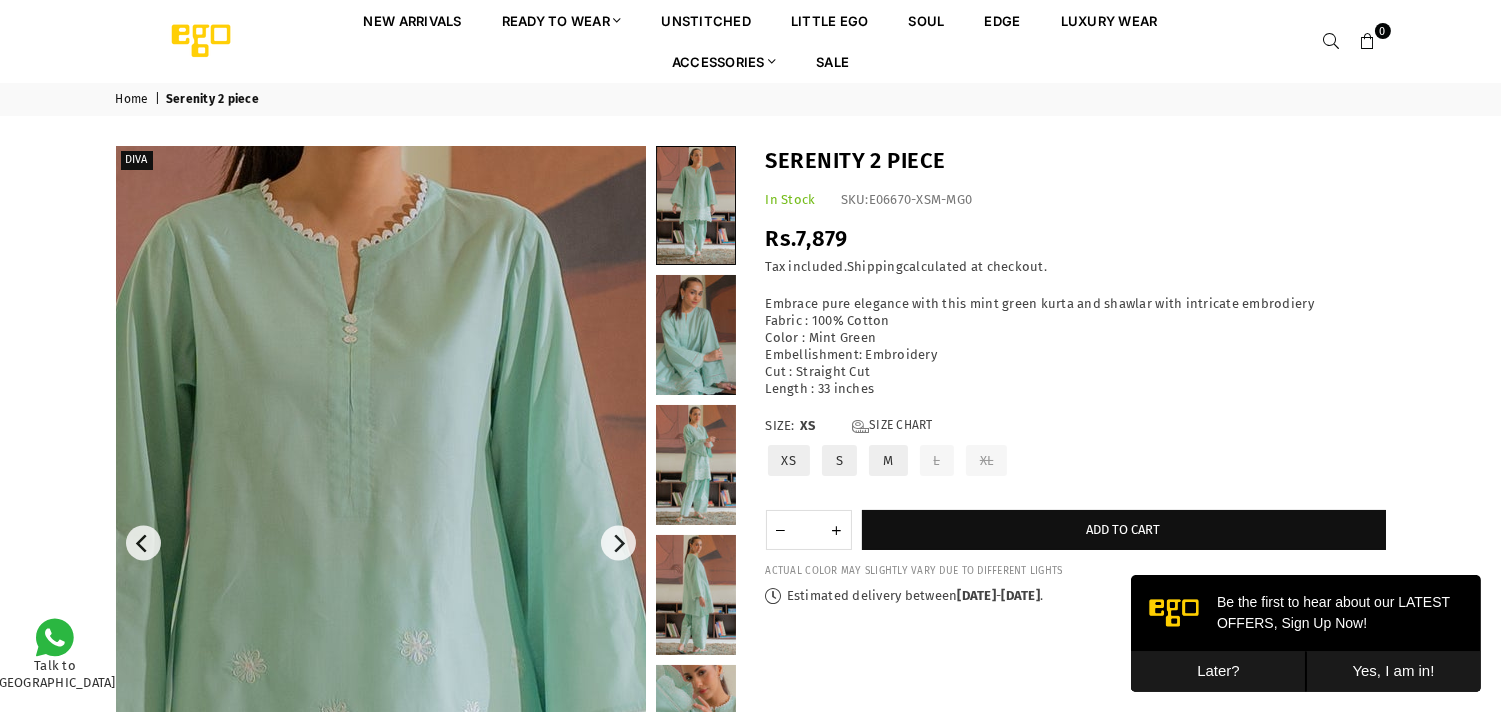 scroll, scrollTop: 0, scrollLeft: 0, axis: both 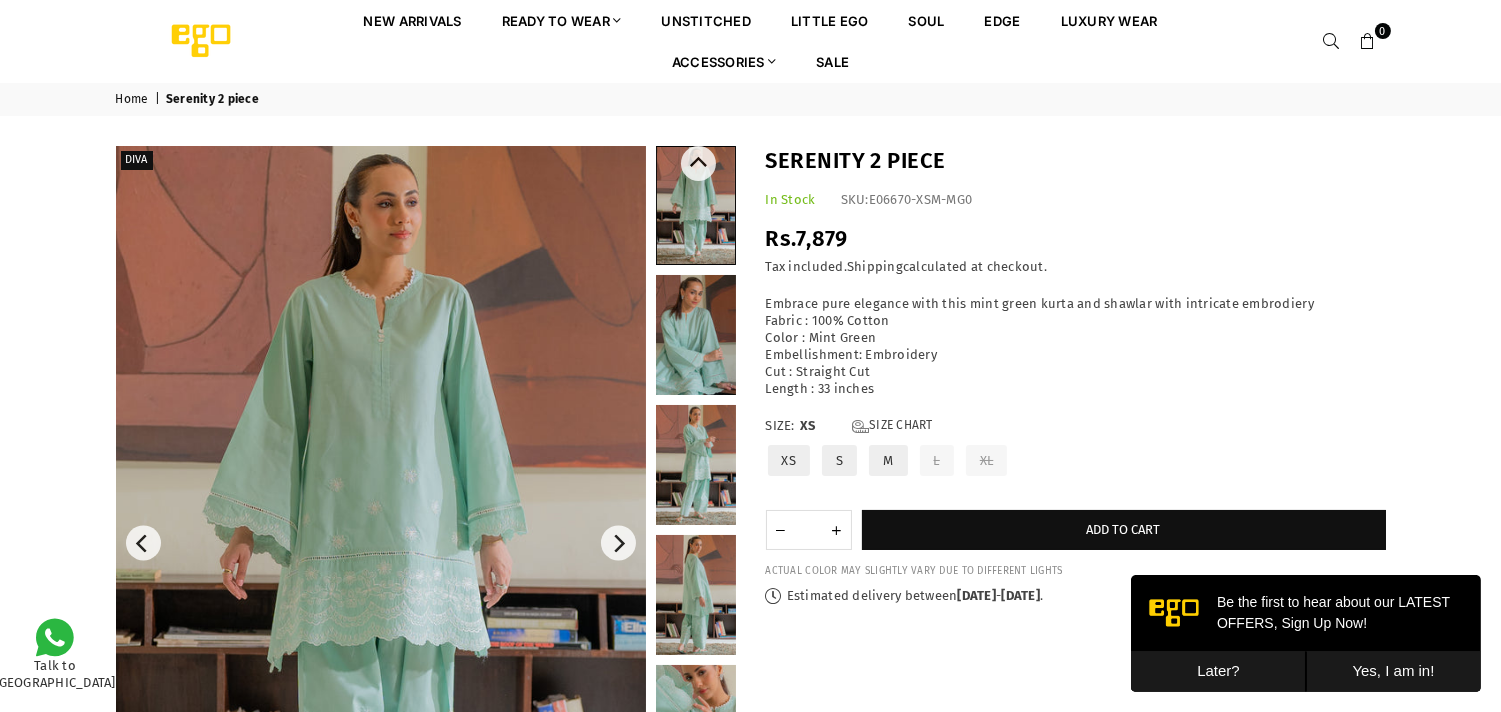 click at bounding box center [696, 335] 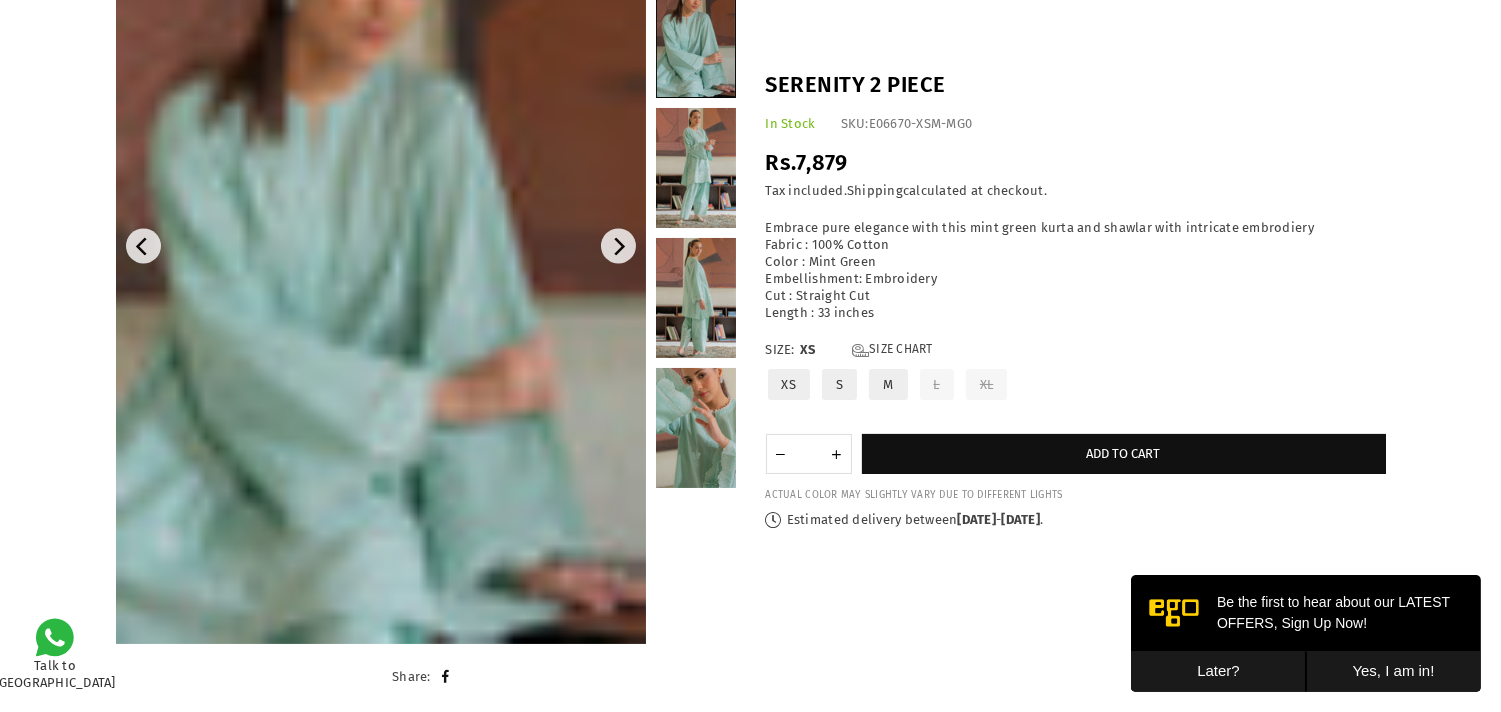 scroll, scrollTop: 303, scrollLeft: 0, axis: vertical 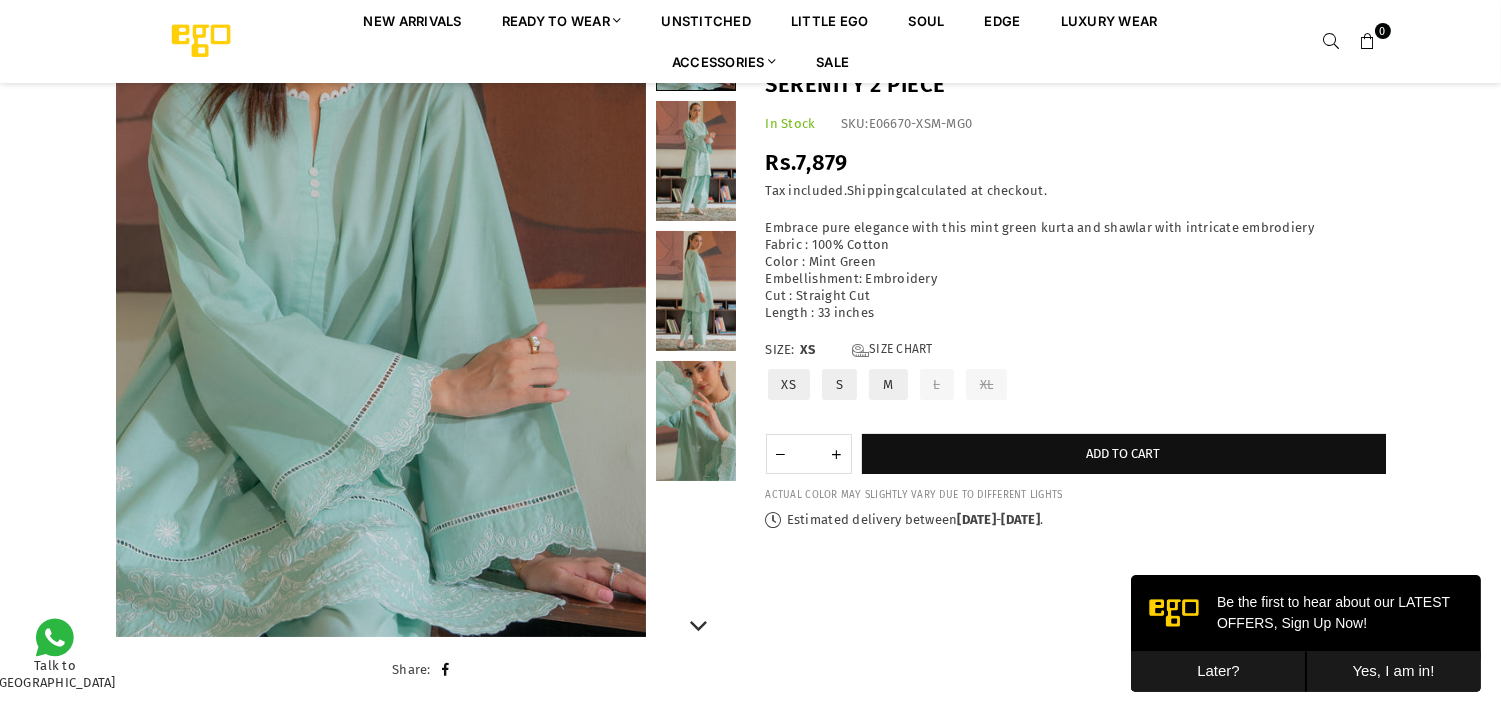click at bounding box center [696, 421] 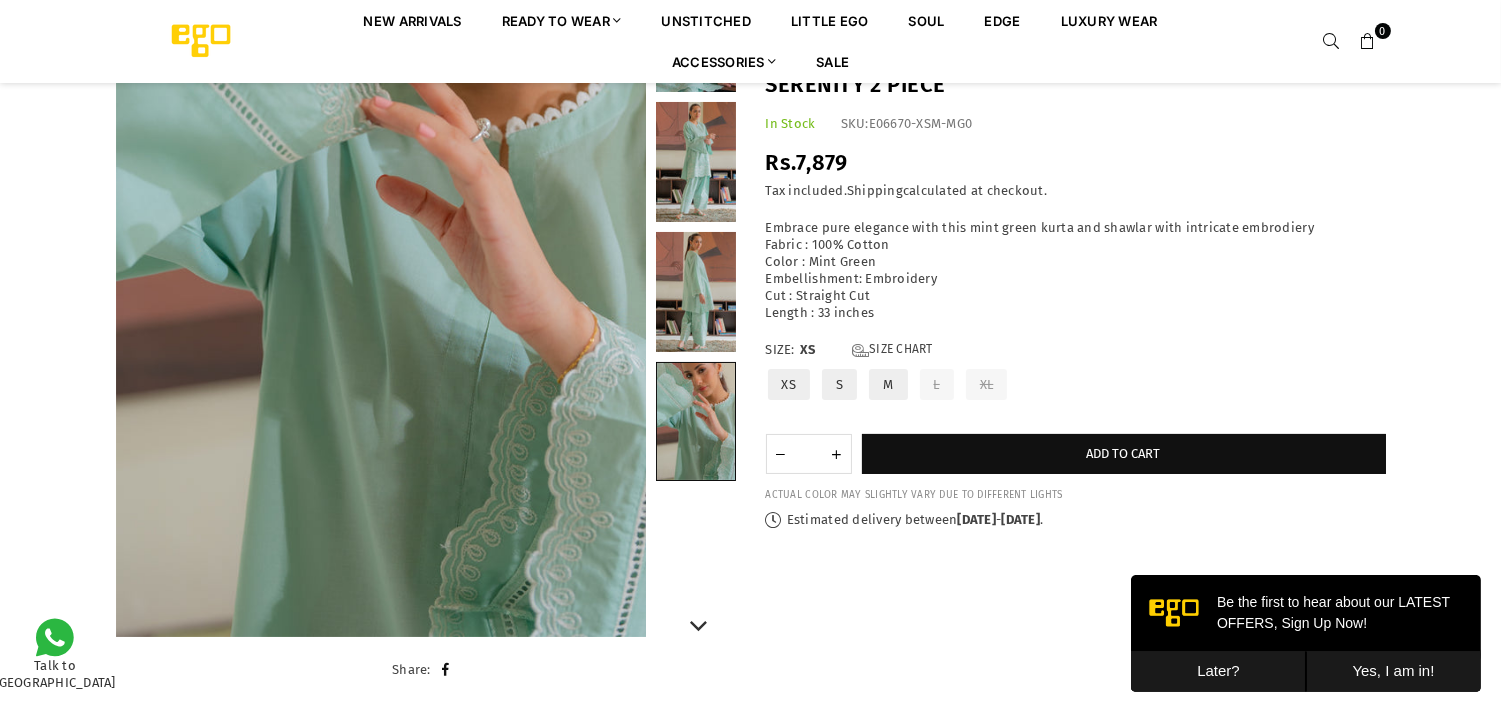 click at bounding box center (696, 292) 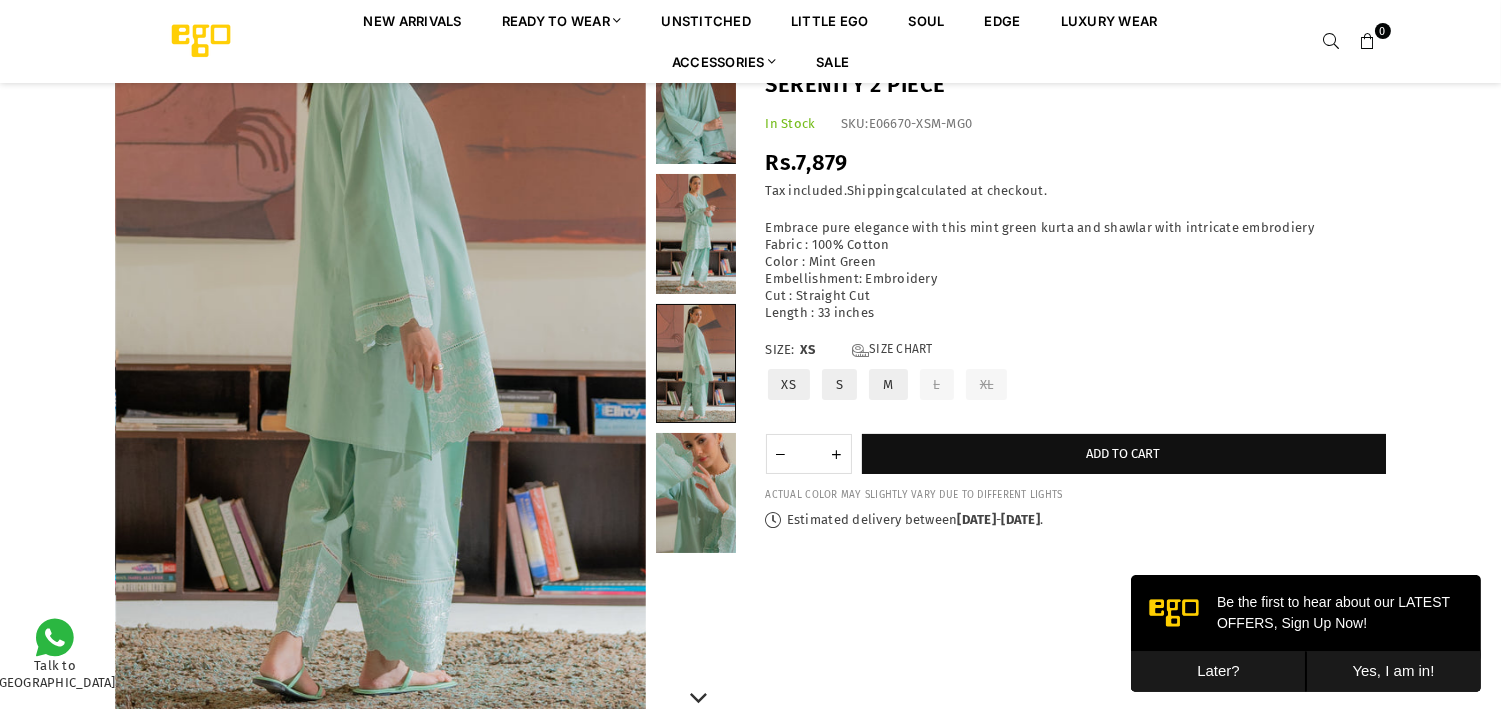 scroll, scrollTop: 192, scrollLeft: 0, axis: vertical 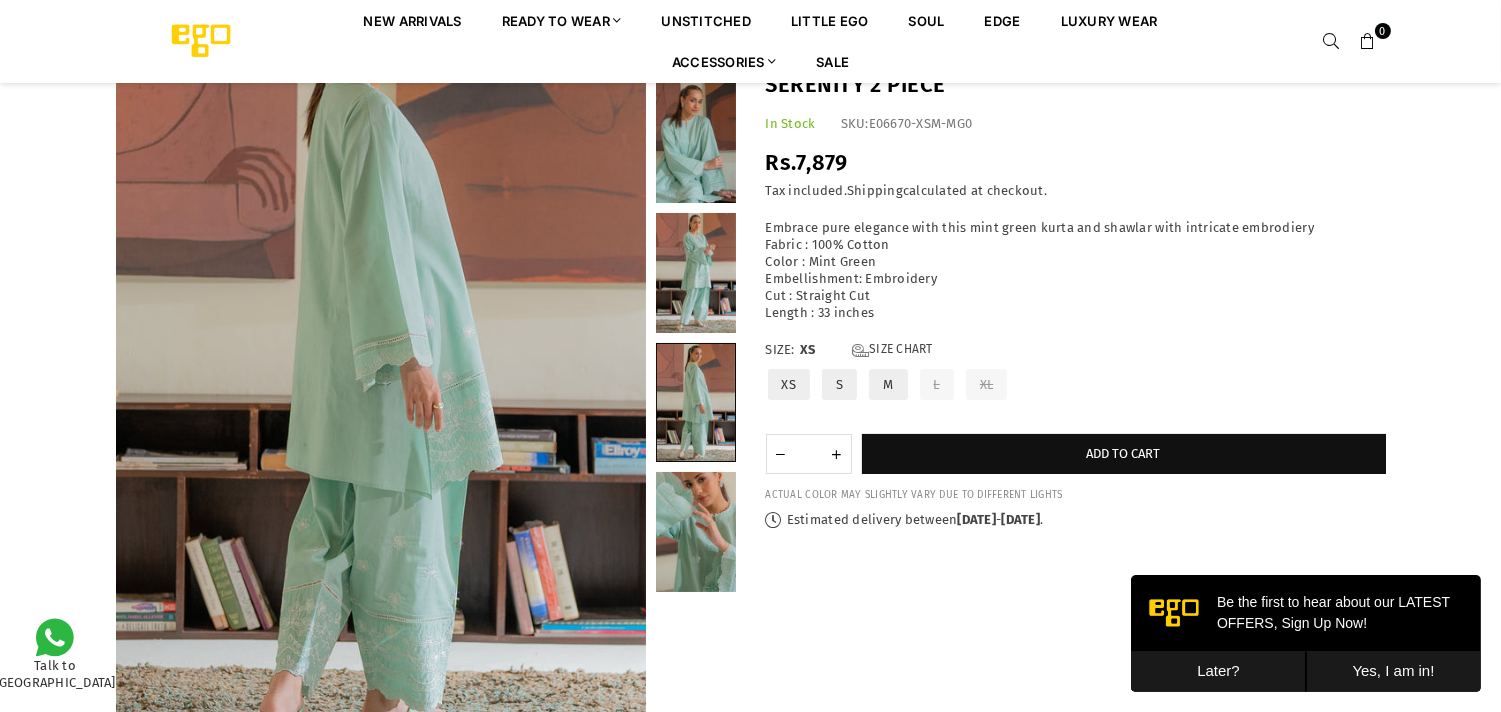click on "Later?" at bounding box center [1217, 670] 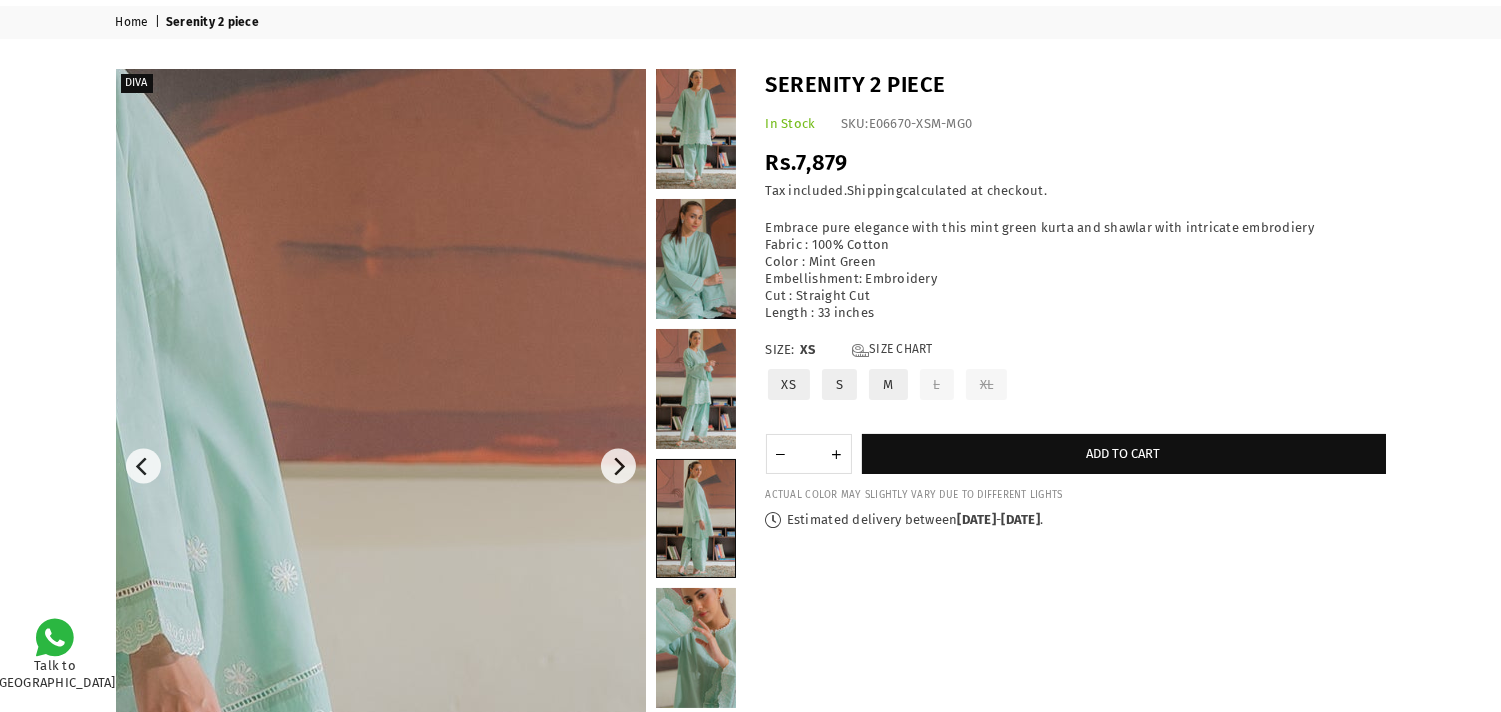 scroll, scrollTop: 0, scrollLeft: 0, axis: both 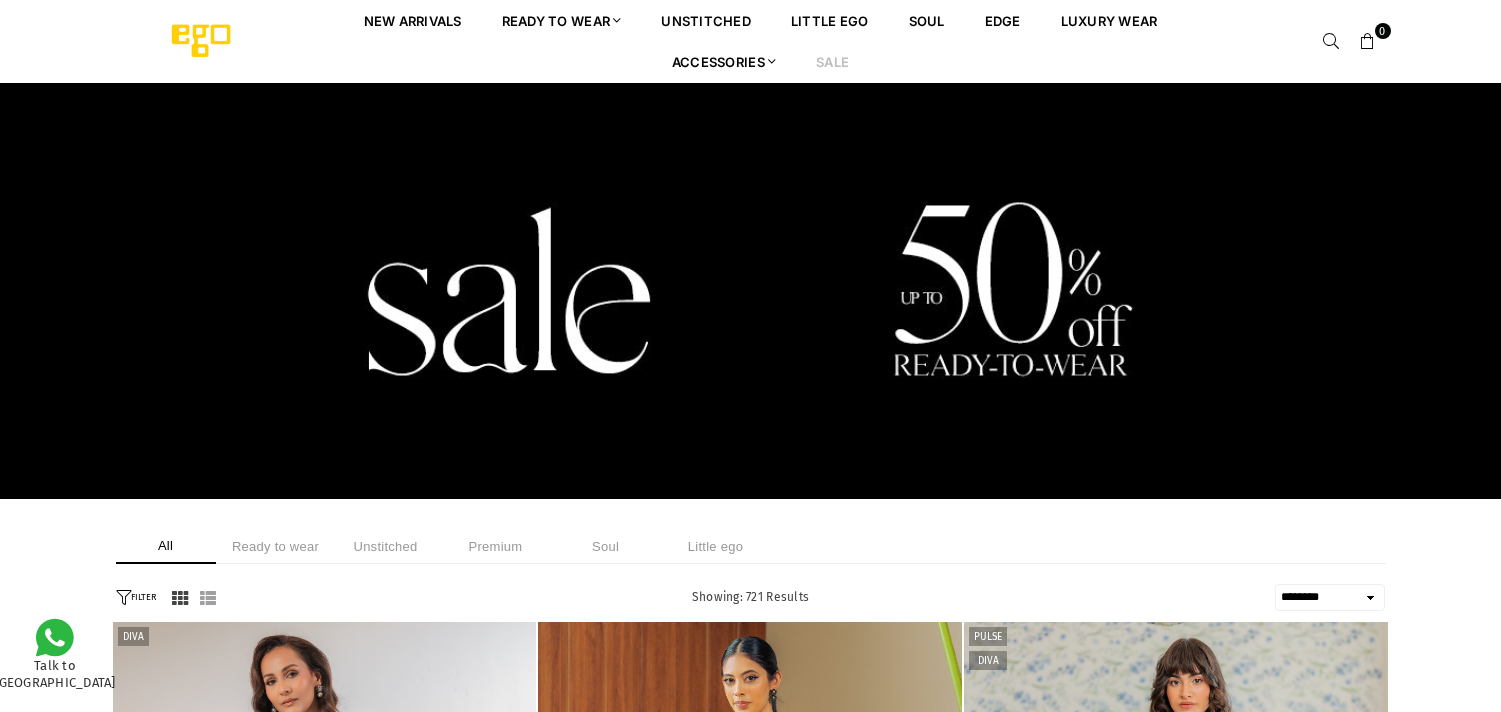 select on "******" 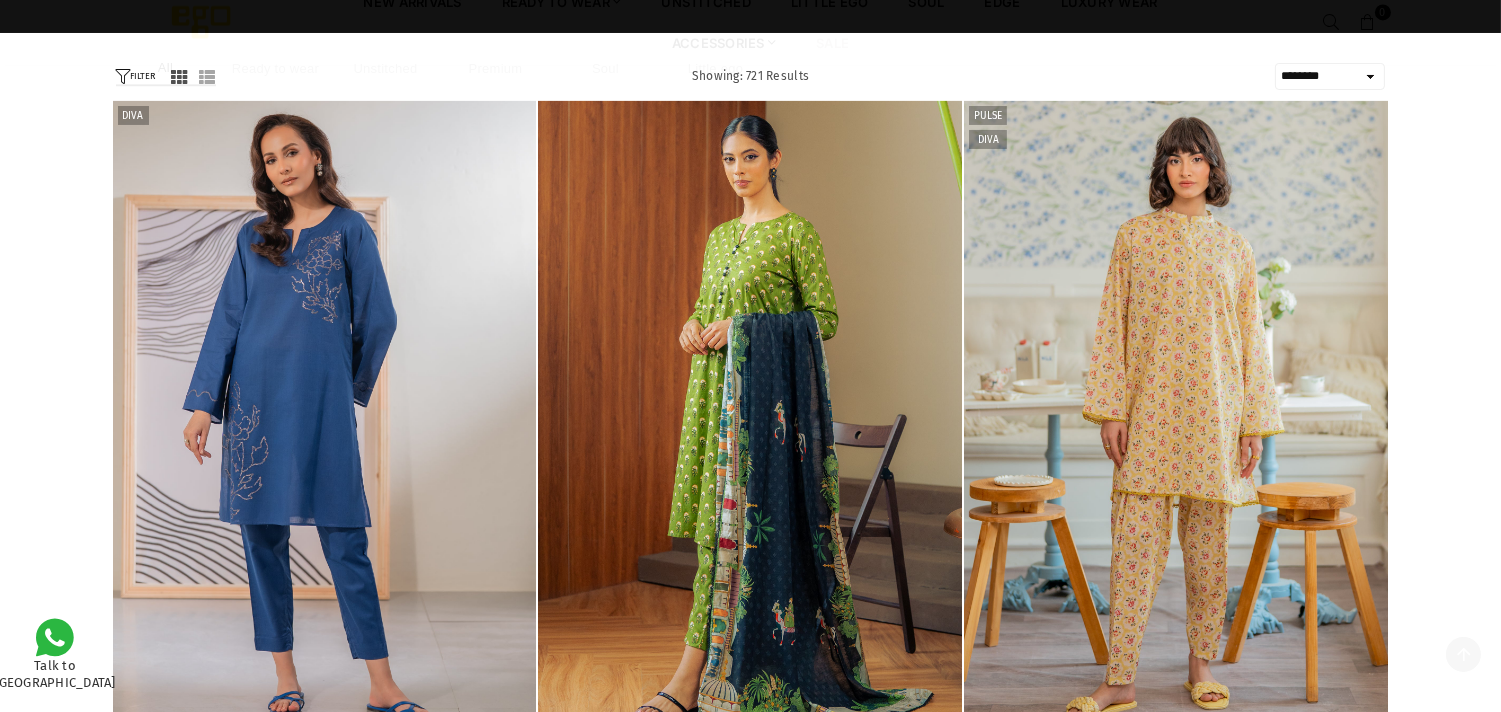 scroll, scrollTop: 0, scrollLeft: 0, axis: both 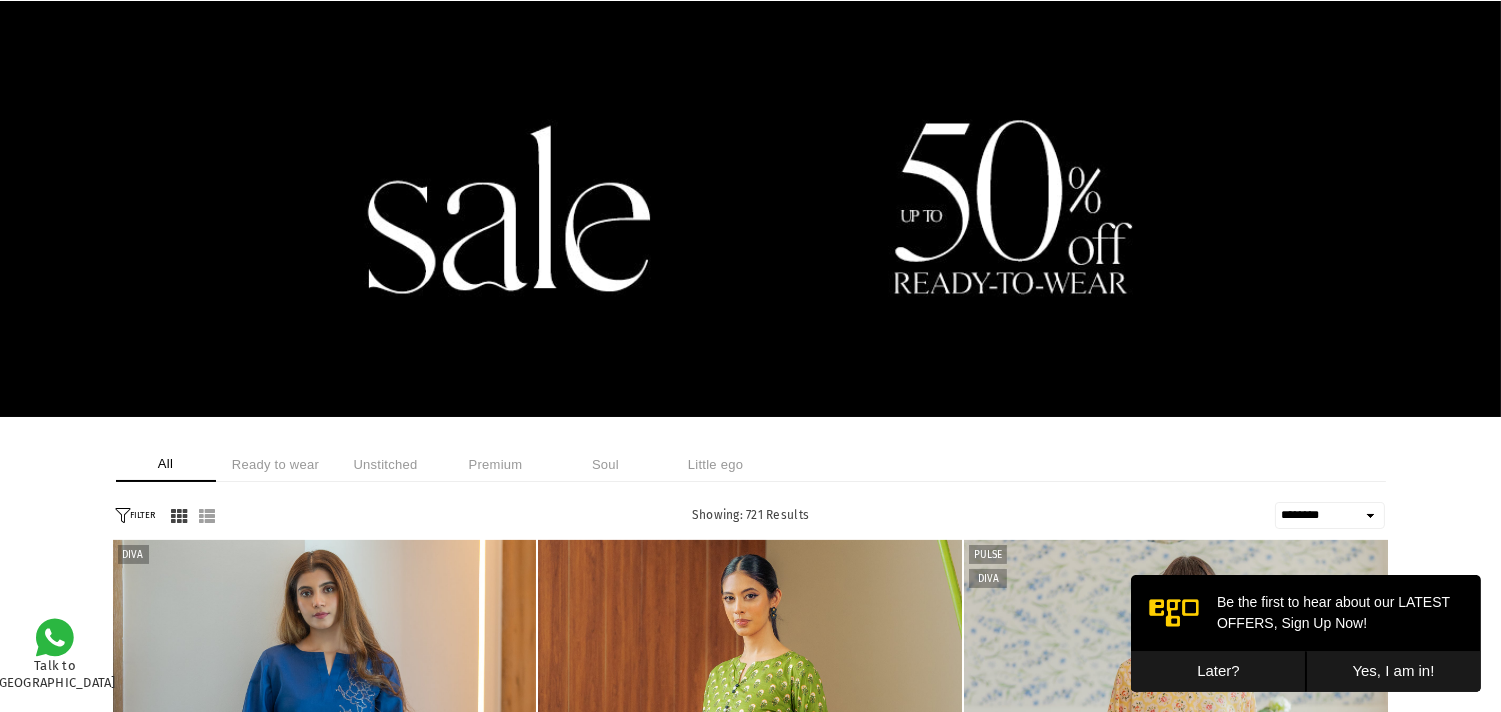 click on "Ready to wear" at bounding box center [276, 464] 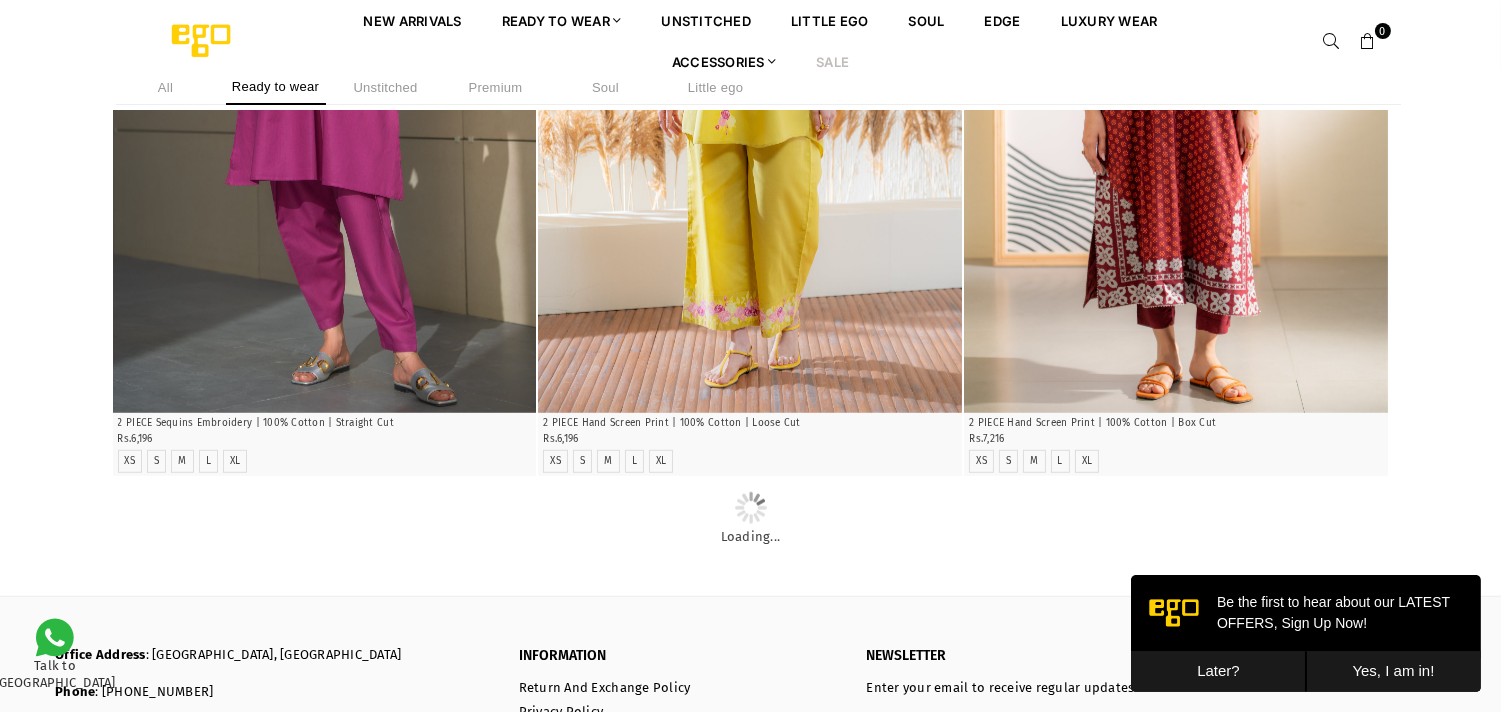 scroll, scrollTop: 3142, scrollLeft: 0, axis: vertical 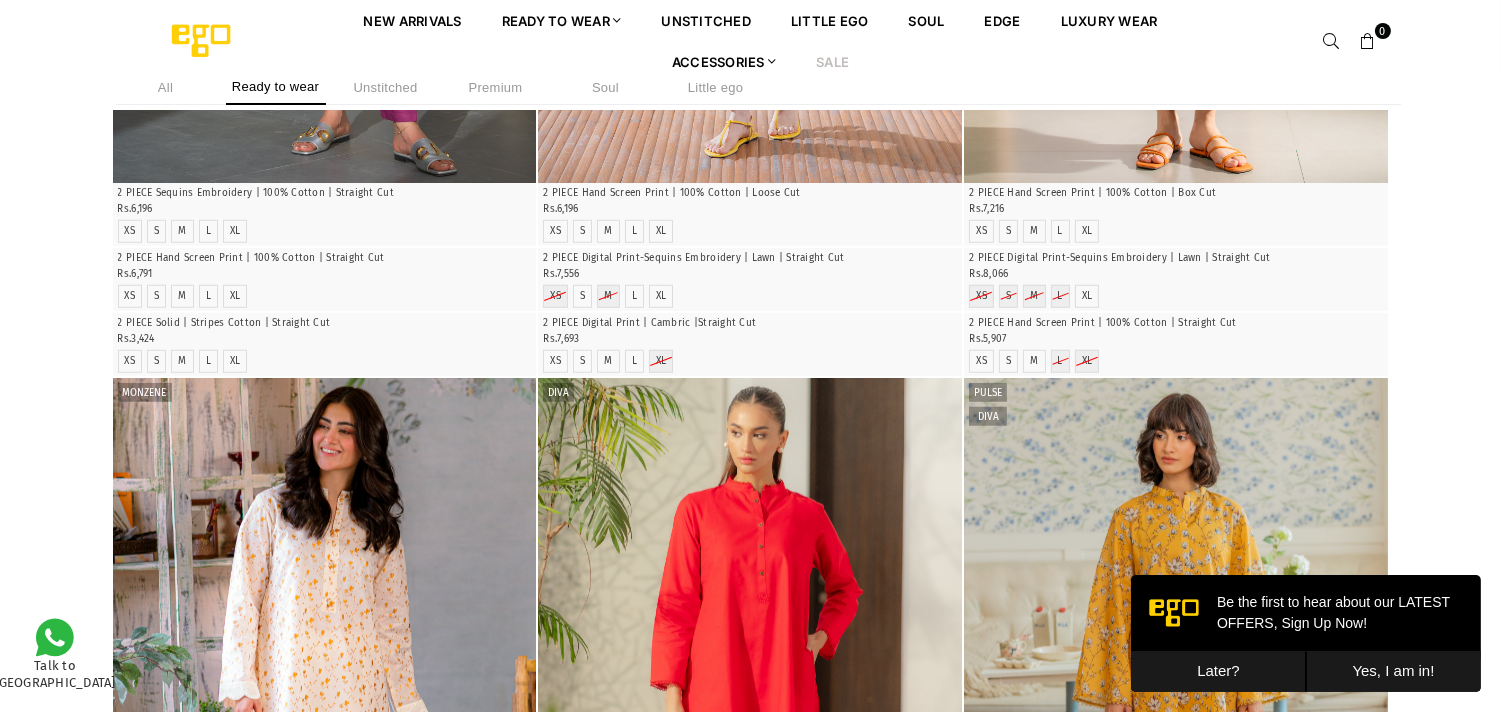 click on "Later?" at bounding box center (1217, 670) 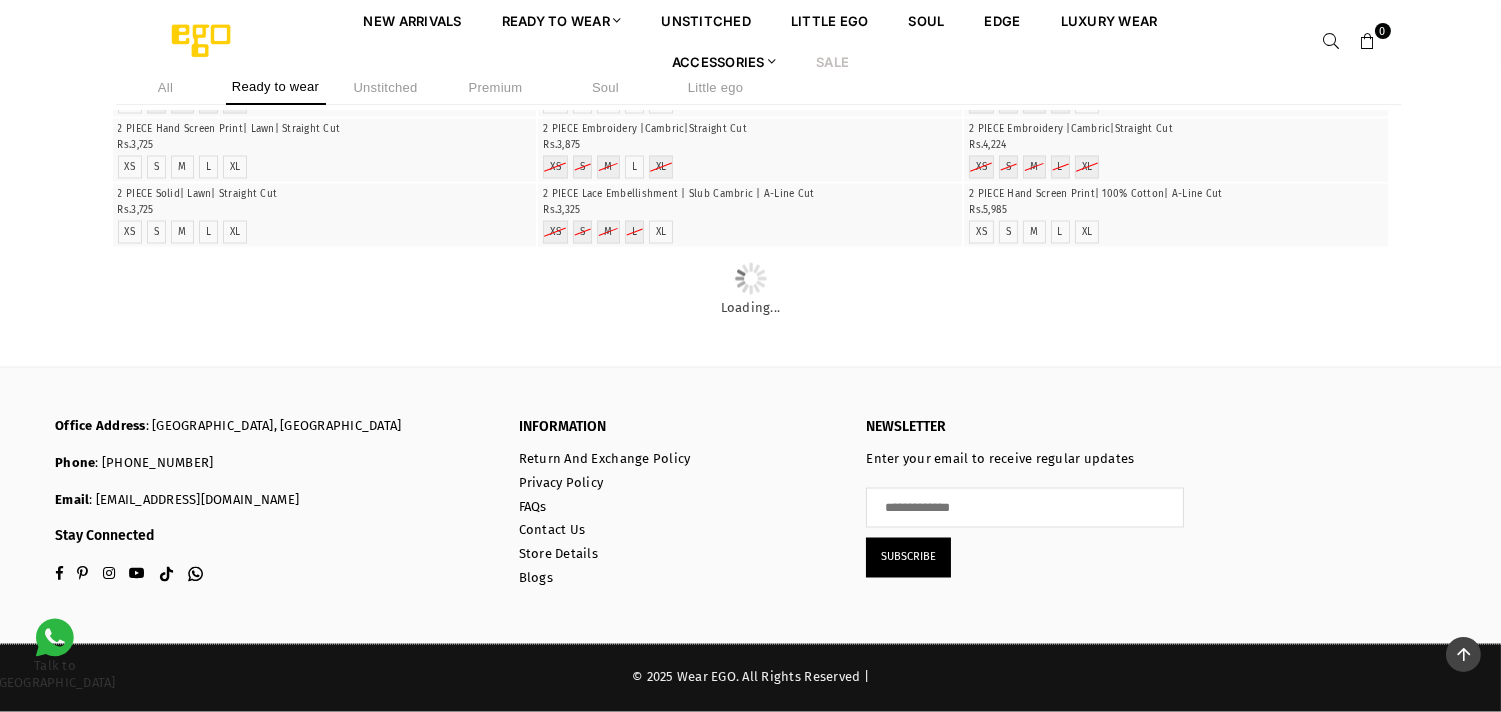 scroll, scrollTop: 21475, scrollLeft: 0, axis: vertical 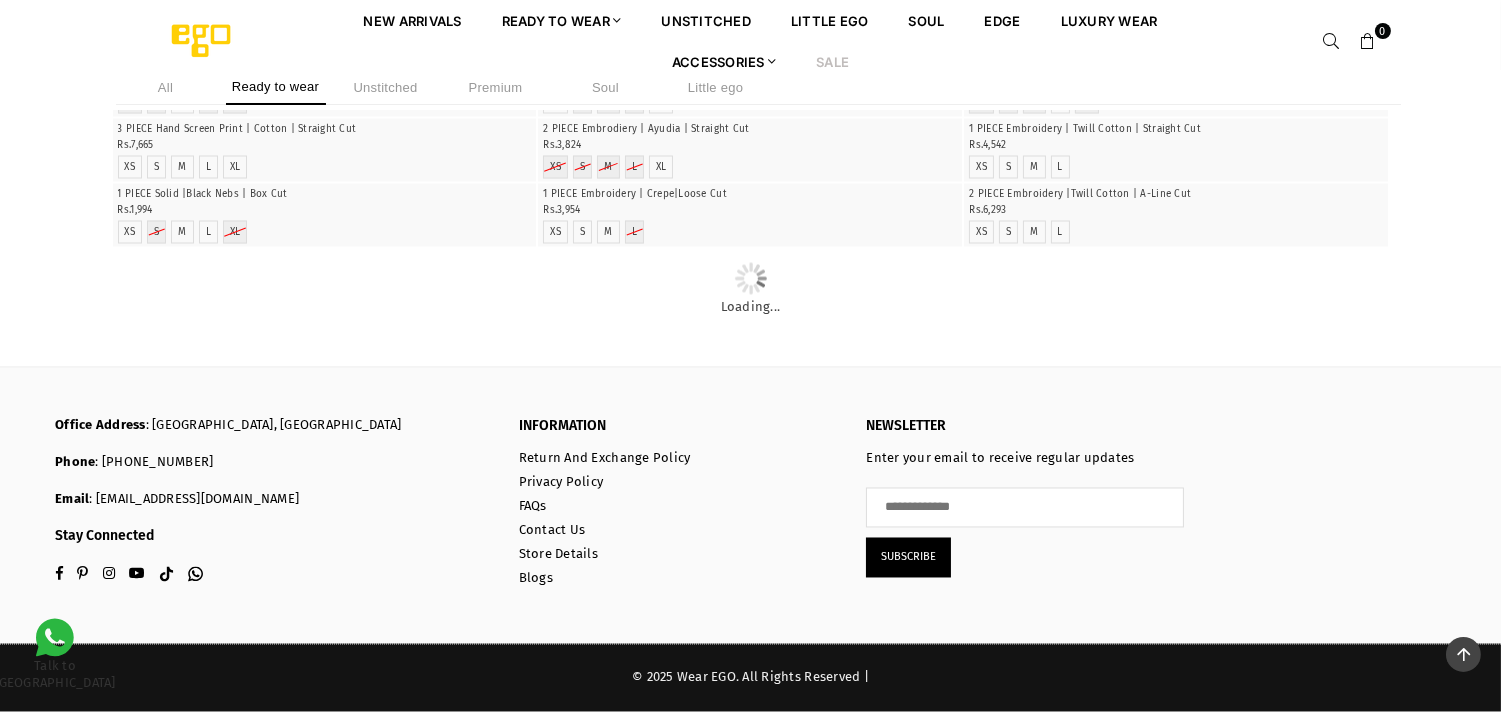 click at bounding box center [325, -11] 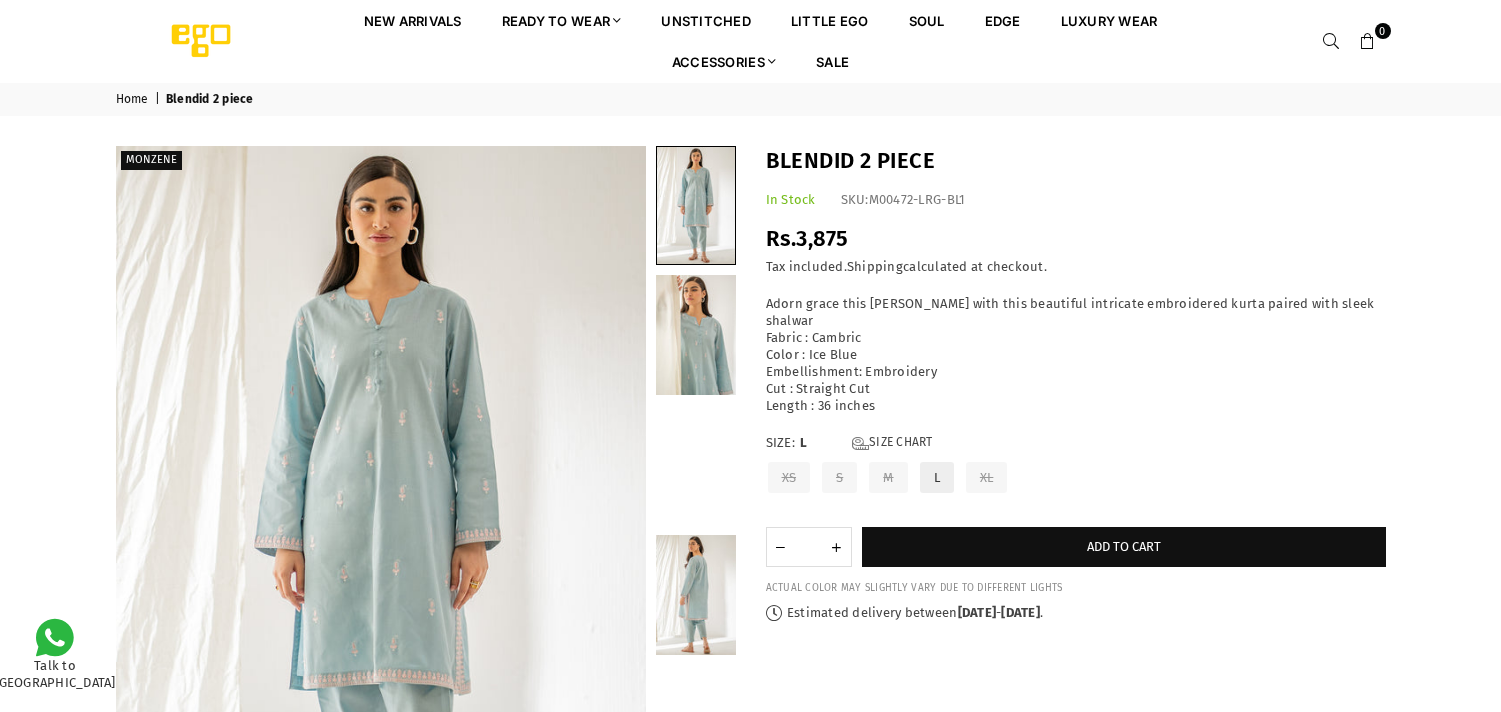 scroll, scrollTop: 0, scrollLeft: 0, axis: both 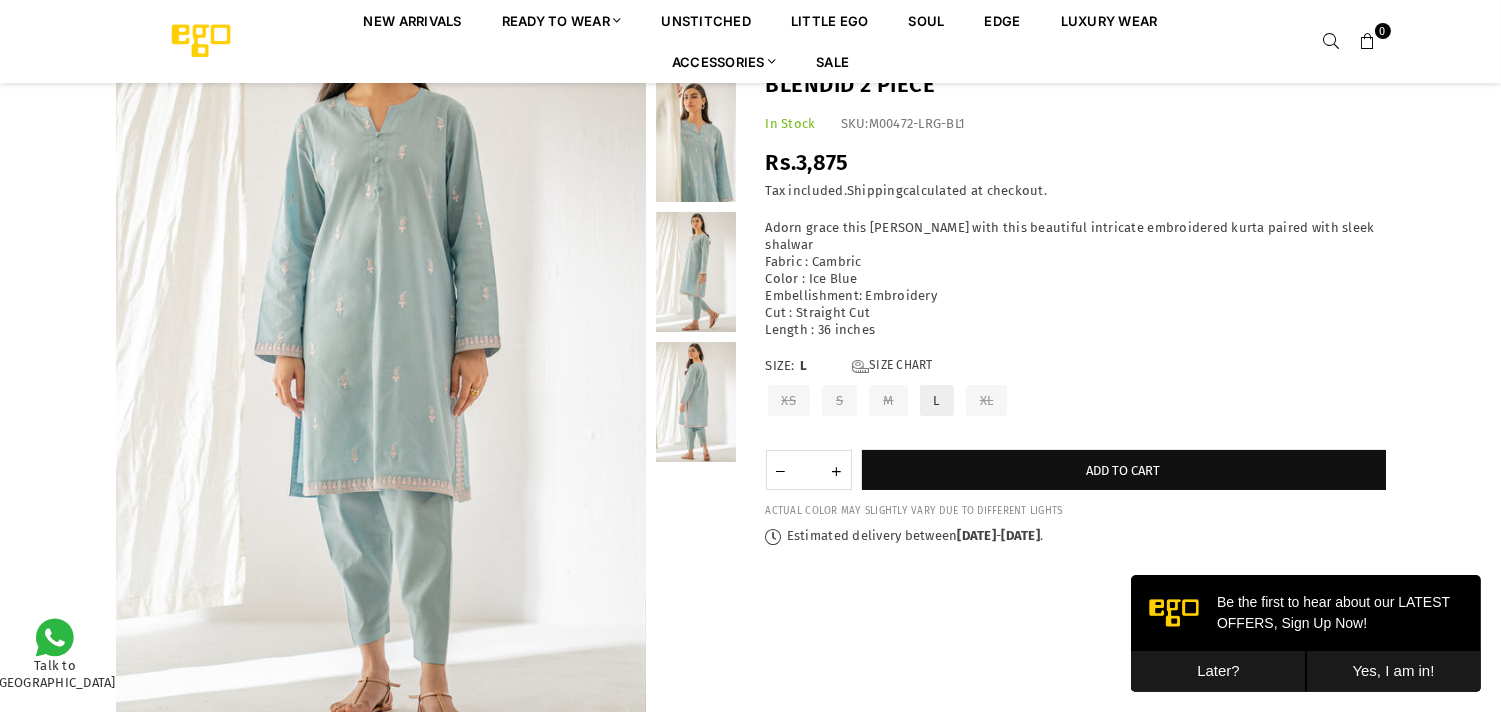 click at bounding box center [696, 272] 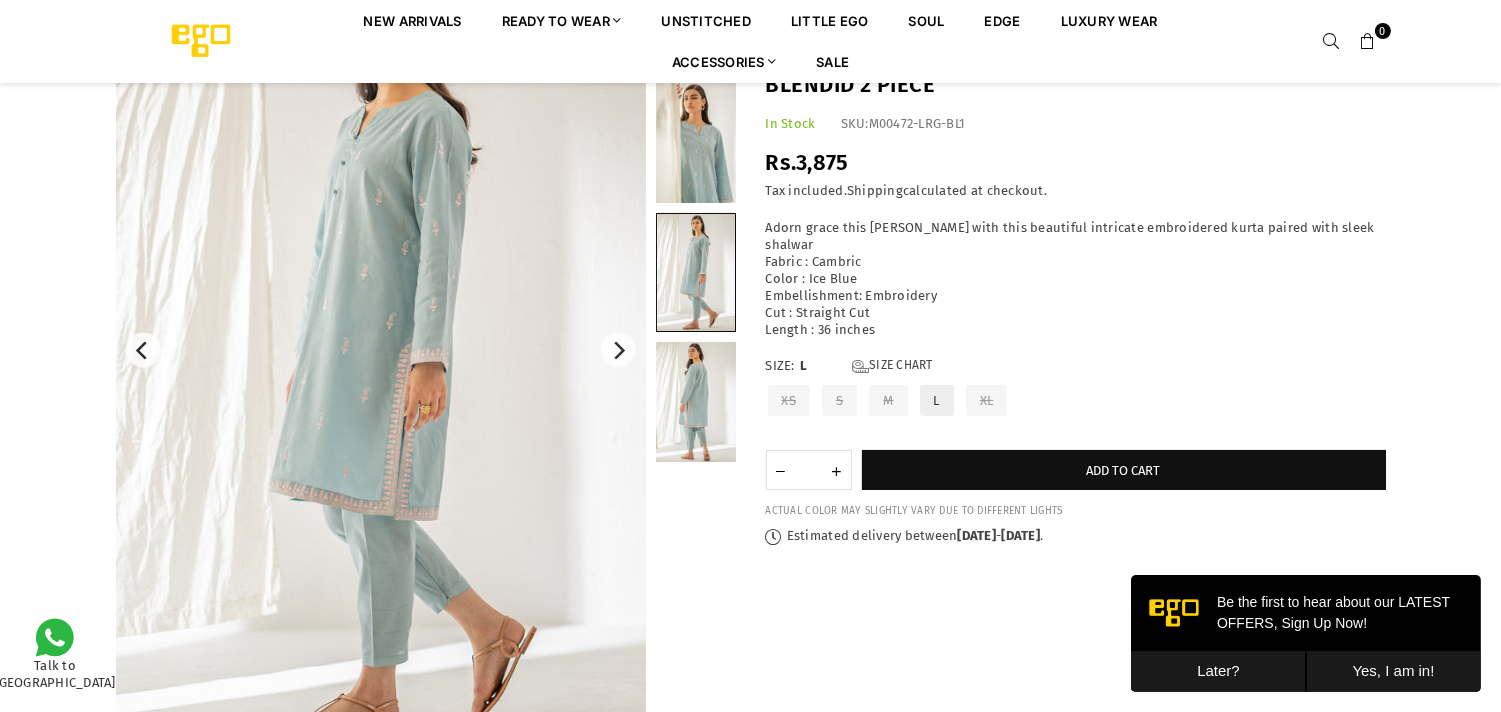 click at bounding box center (380, 350) 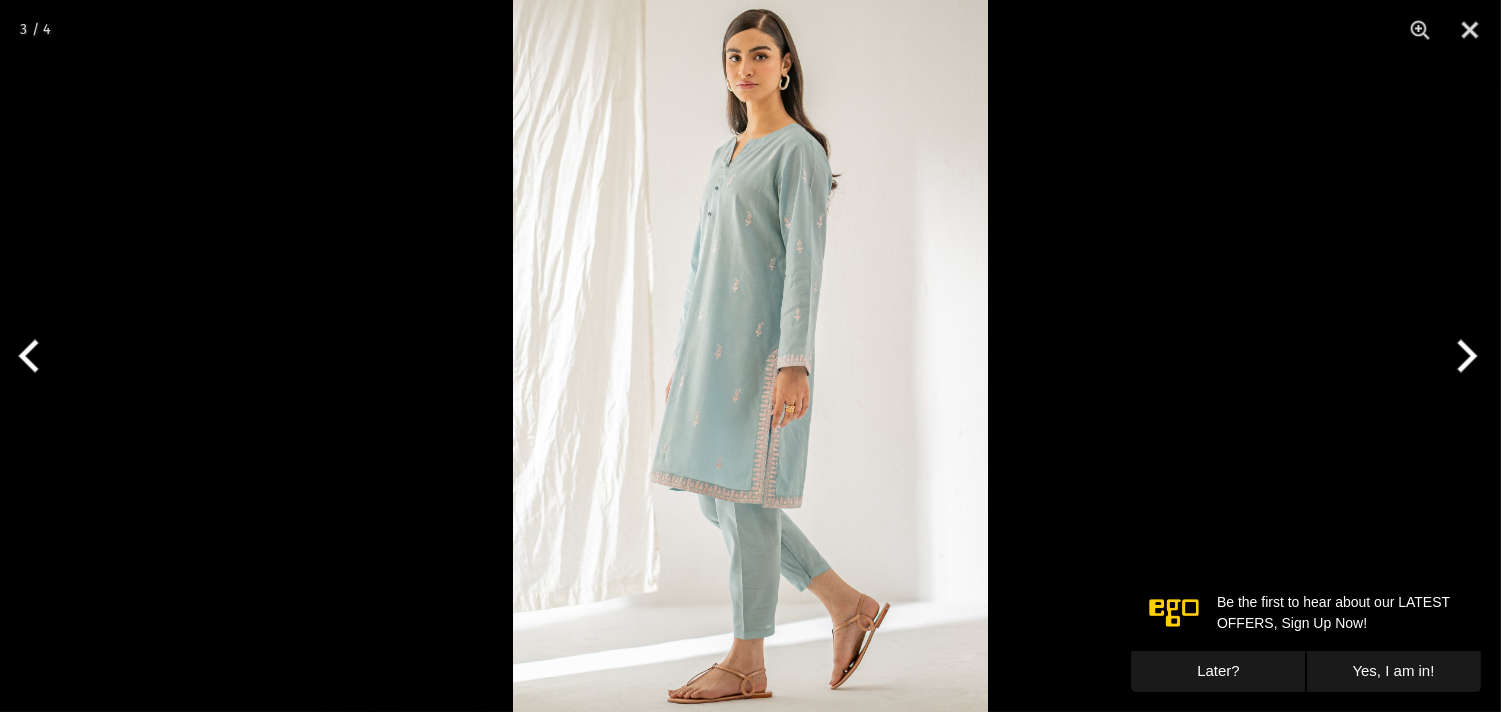 click at bounding box center [750, 356] 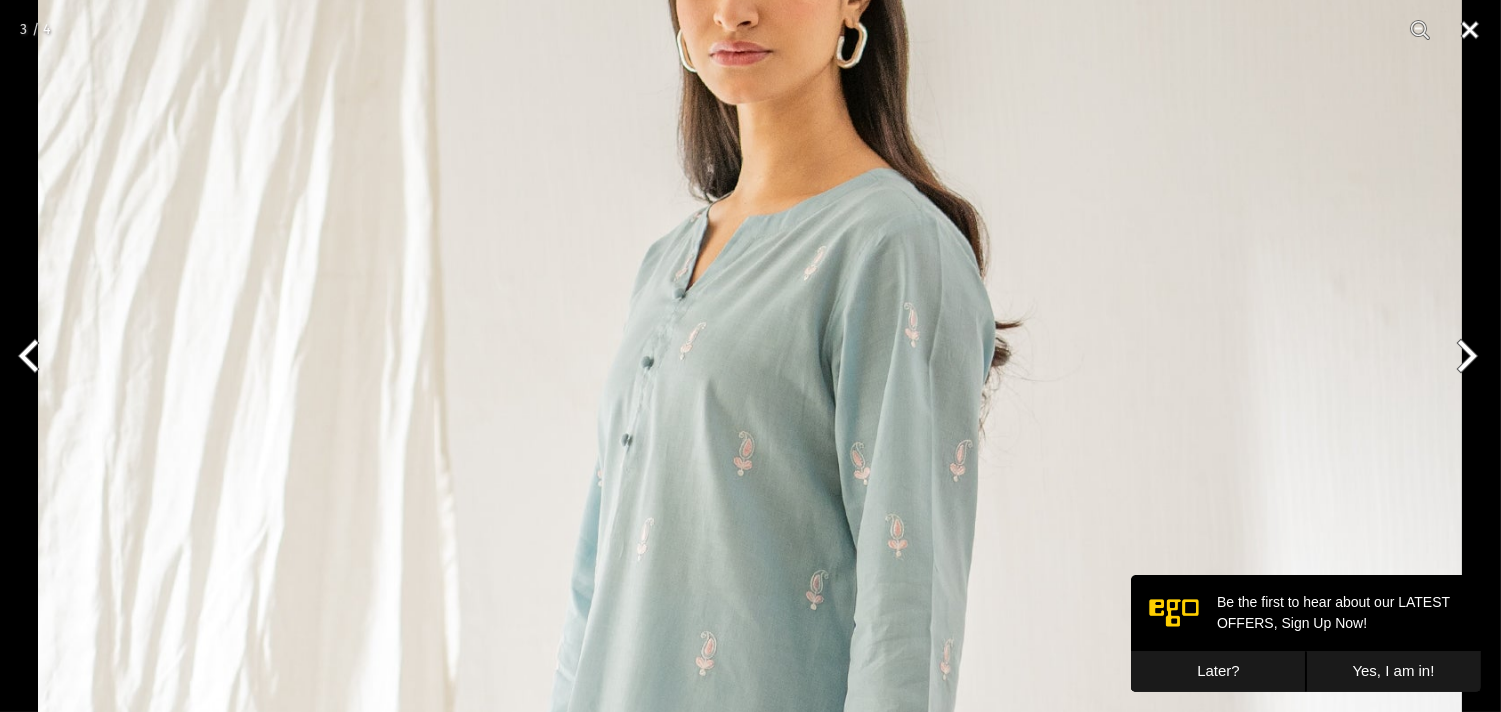 click at bounding box center [1470, 30] 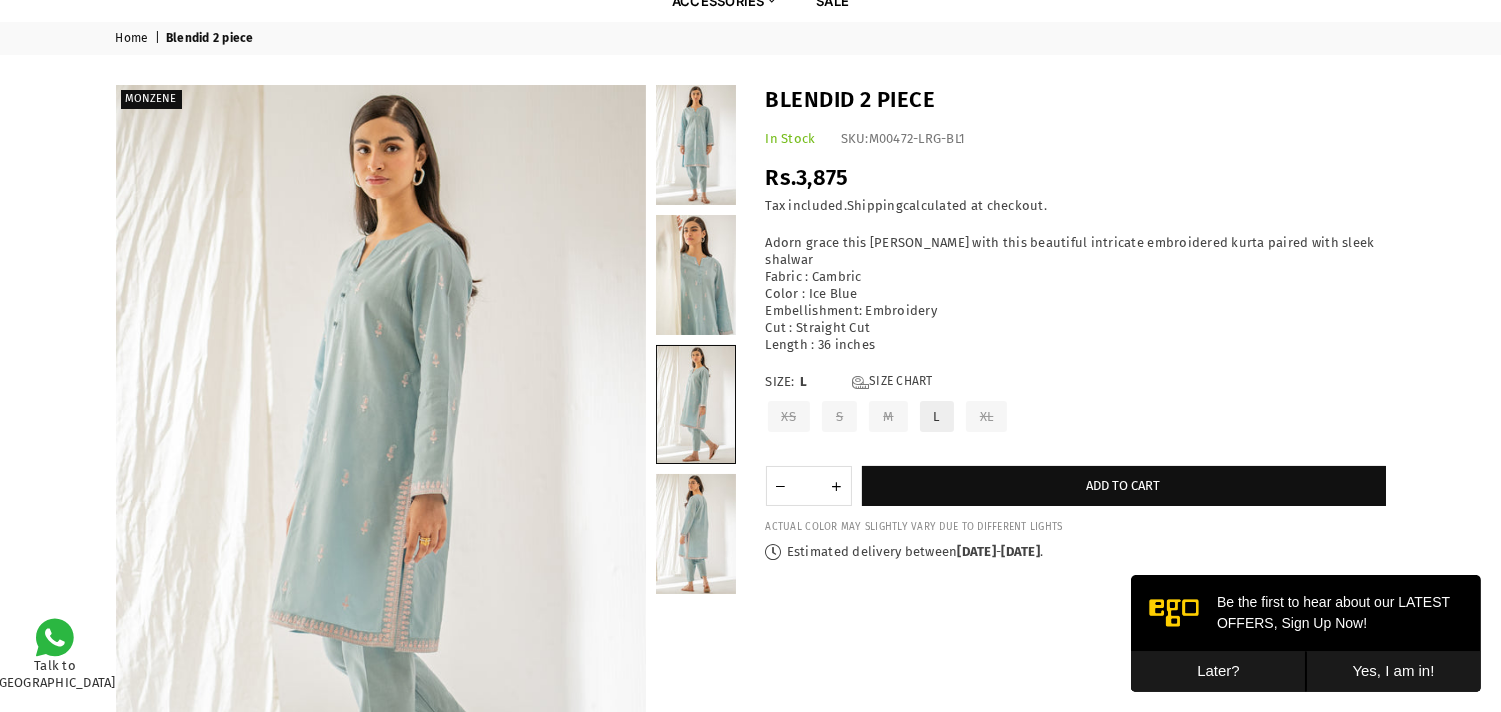 scroll, scrollTop: 0, scrollLeft: 0, axis: both 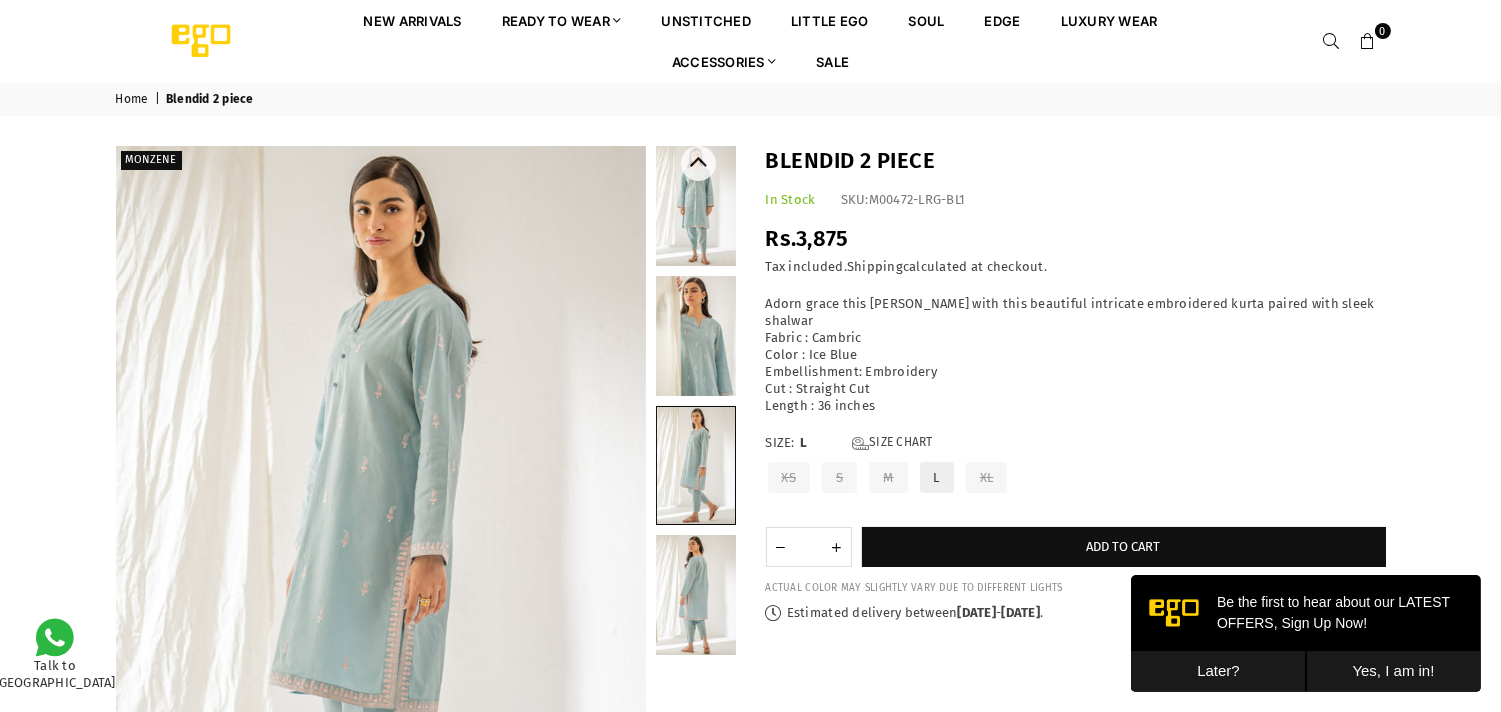 click at bounding box center (696, 336) 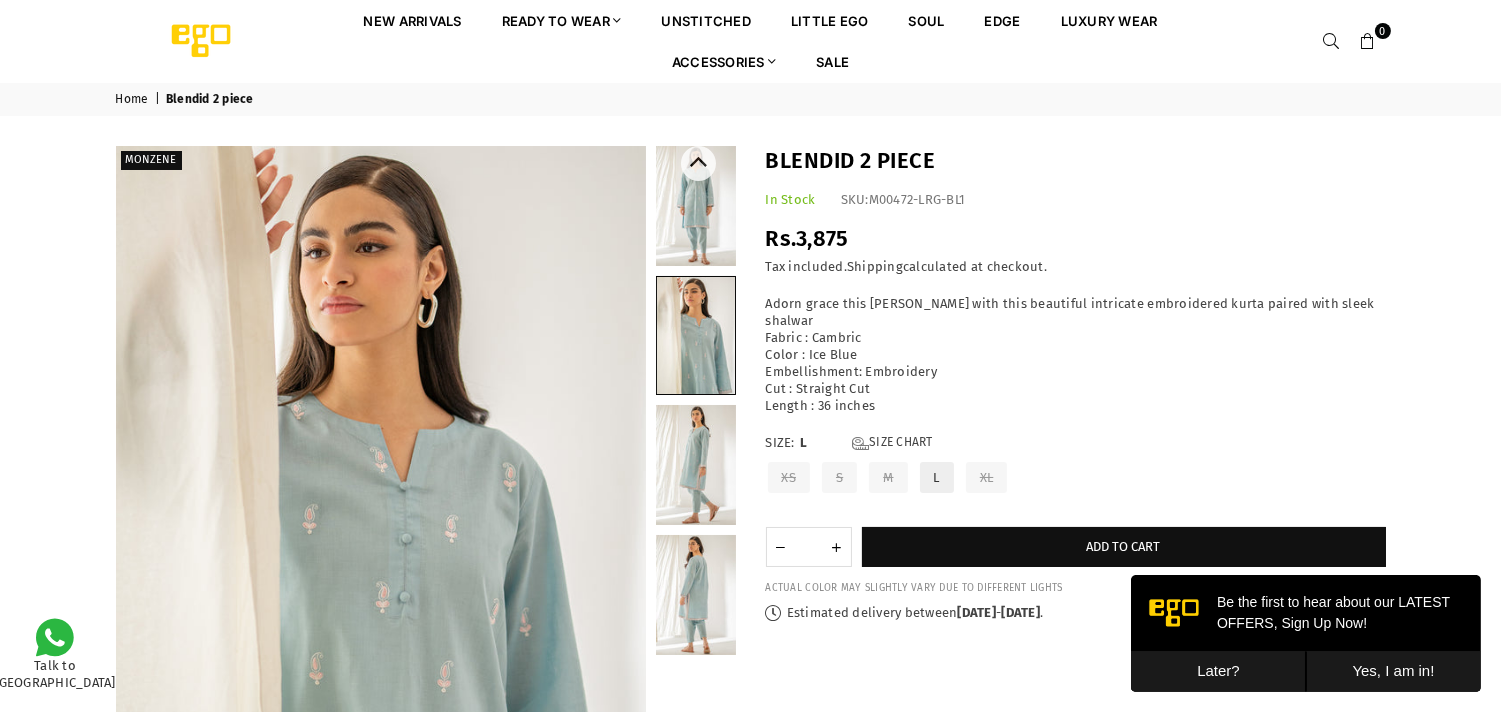 click at bounding box center [696, 206] 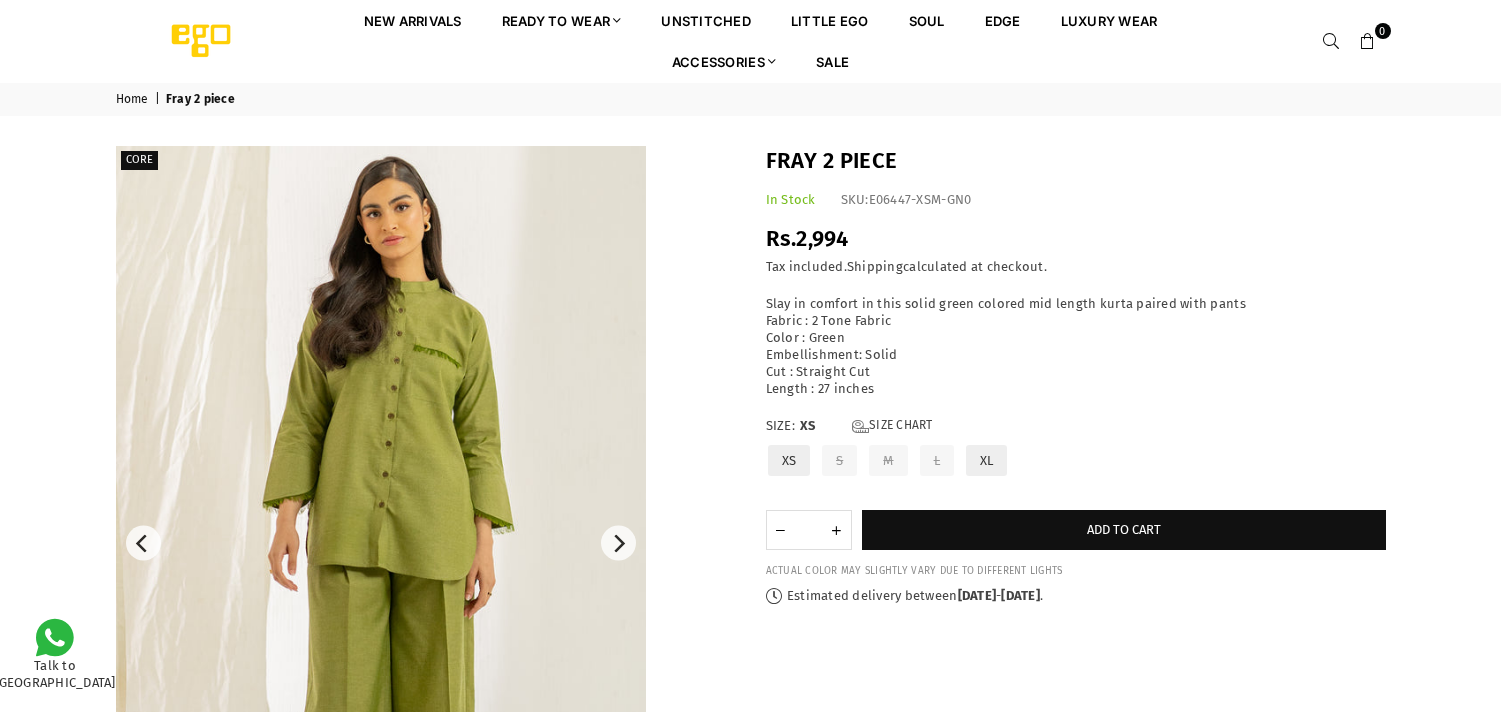 scroll, scrollTop: 0, scrollLeft: 0, axis: both 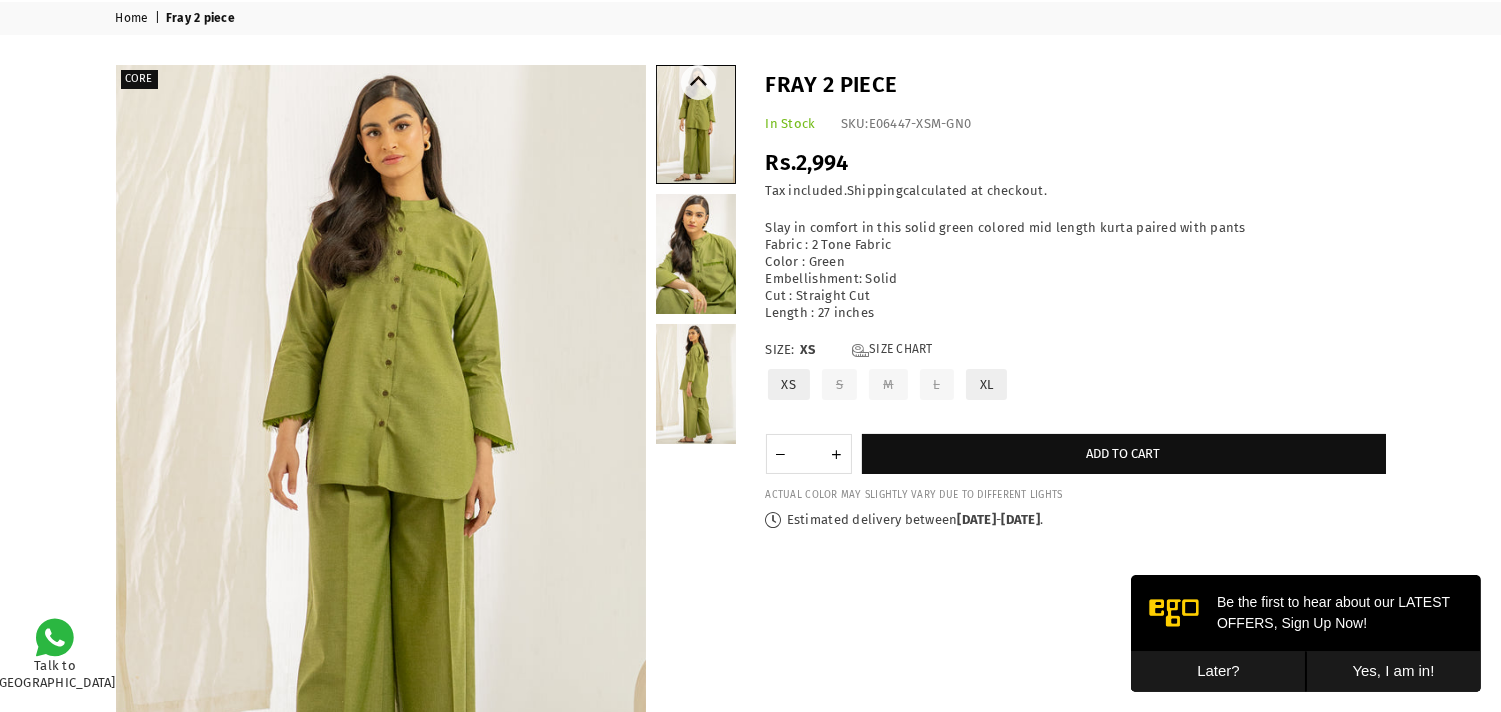 click at bounding box center (696, 254) 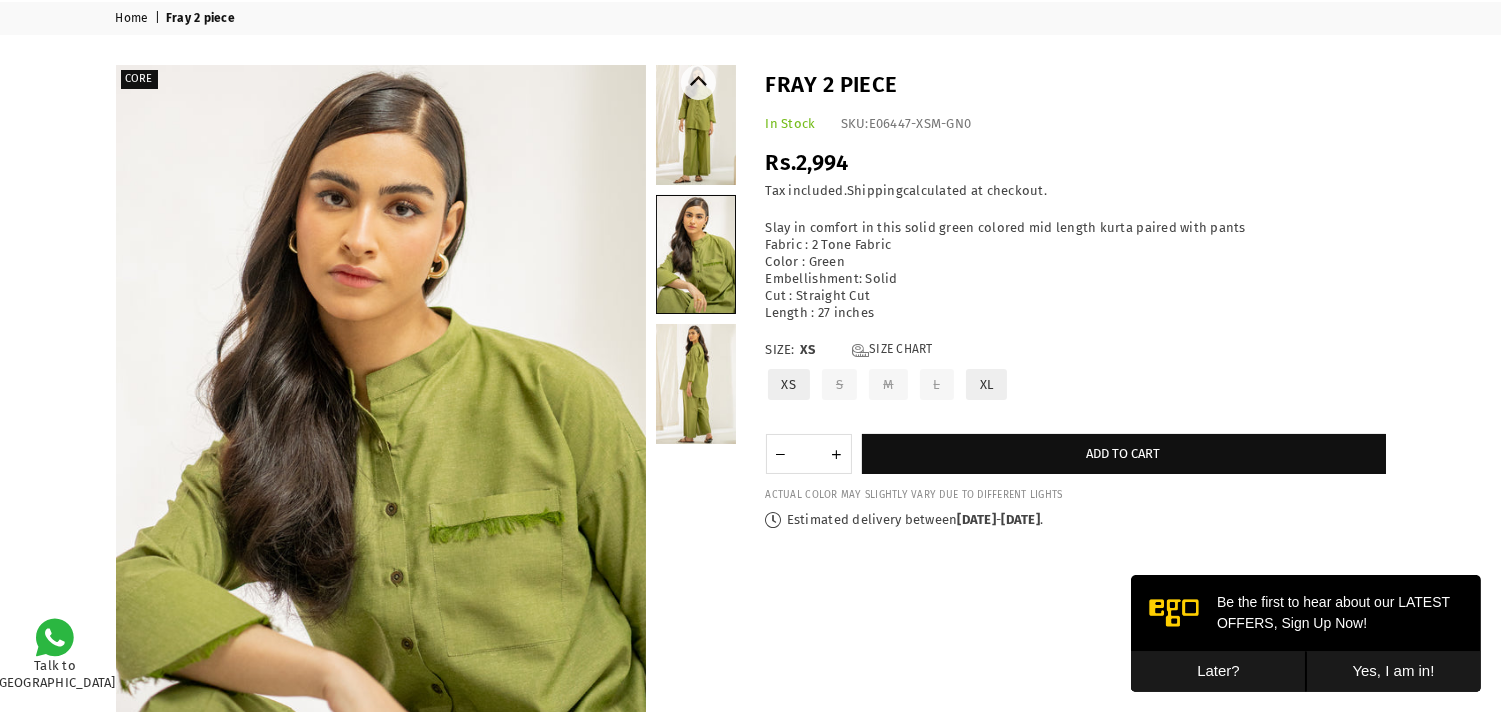 click at bounding box center (696, 384) 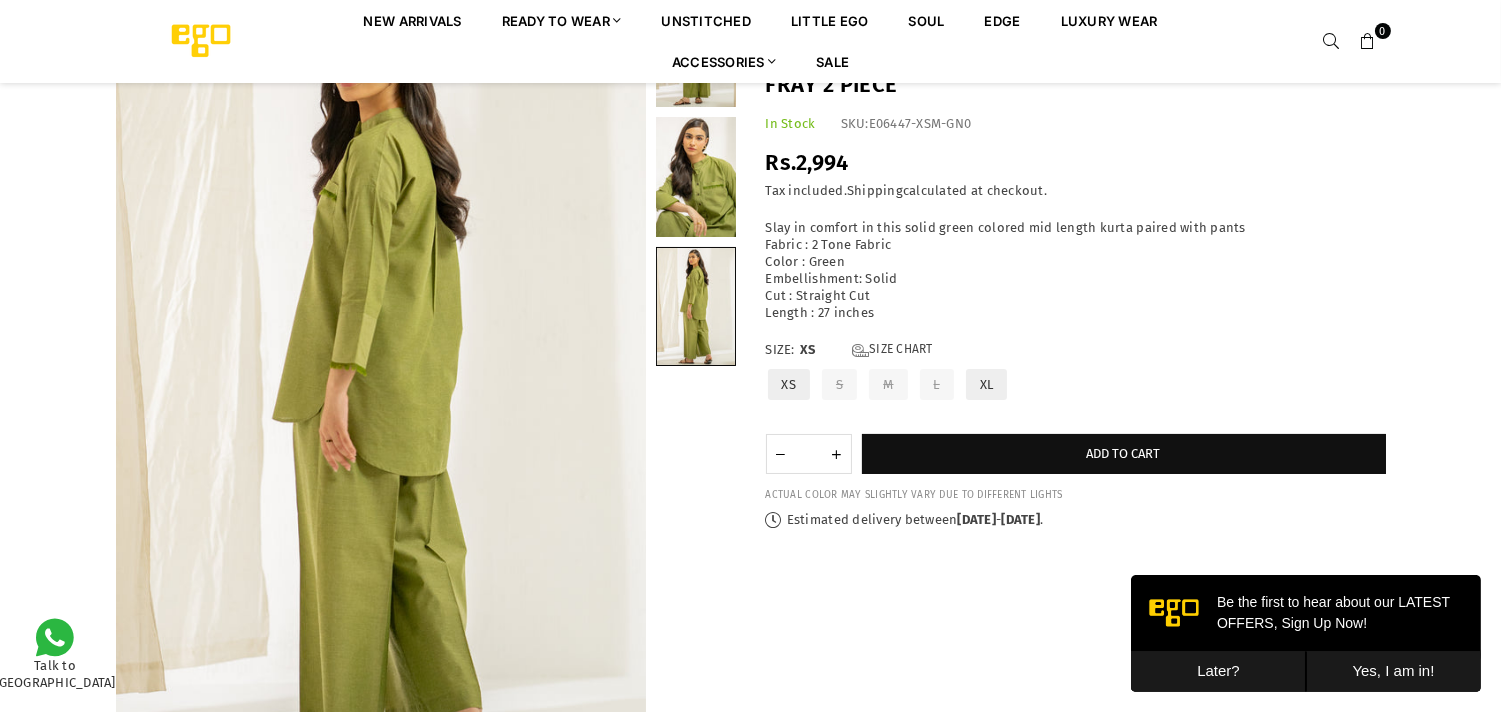 scroll, scrollTop: 0, scrollLeft: 0, axis: both 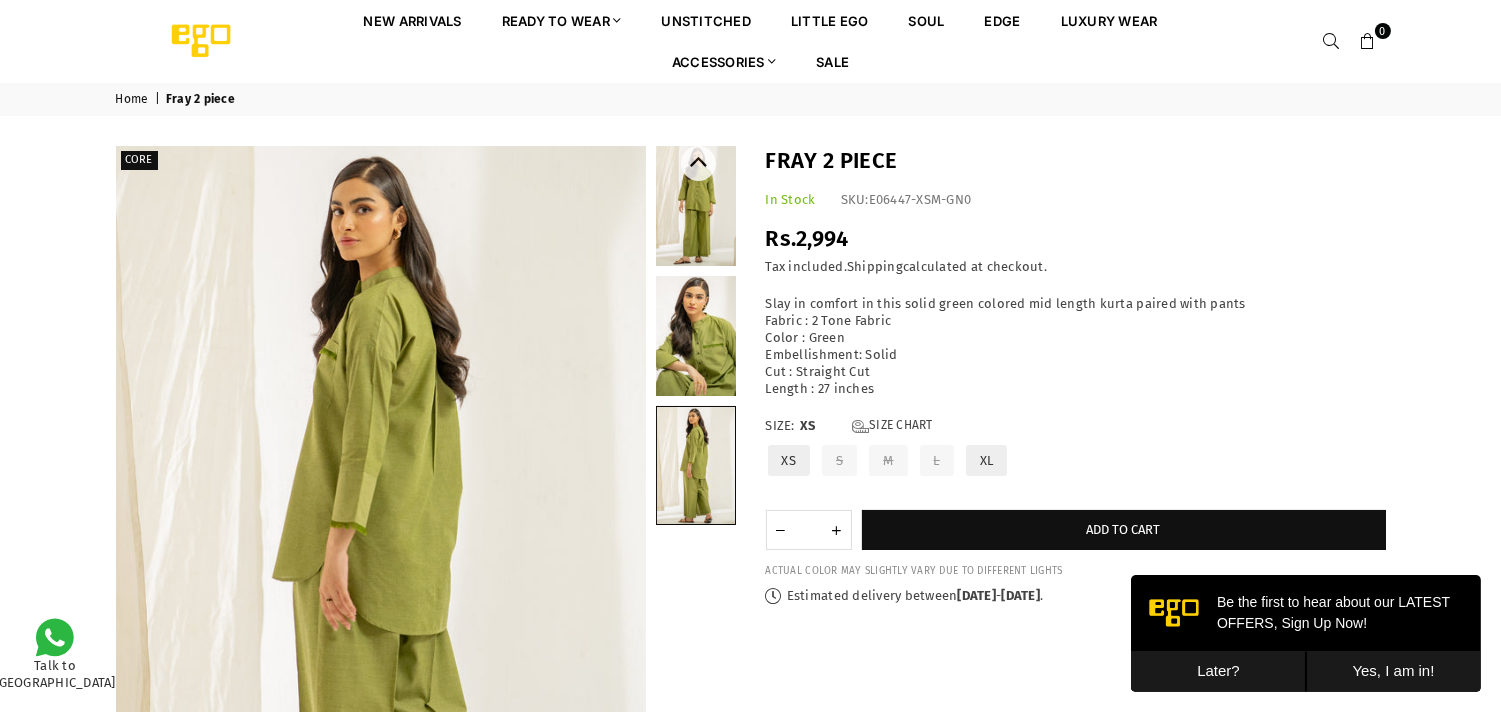 click at bounding box center (696, 206) 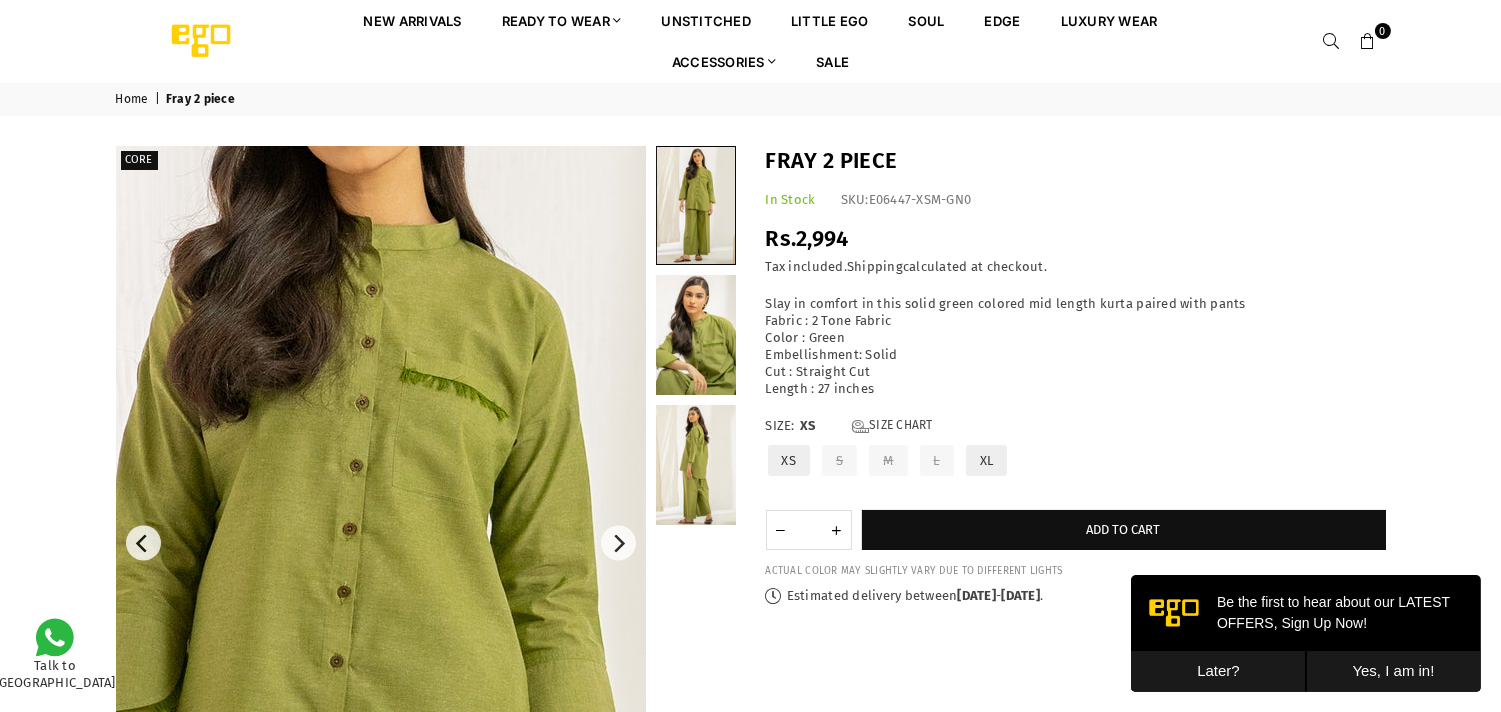 click at bounding box center [327, 818] 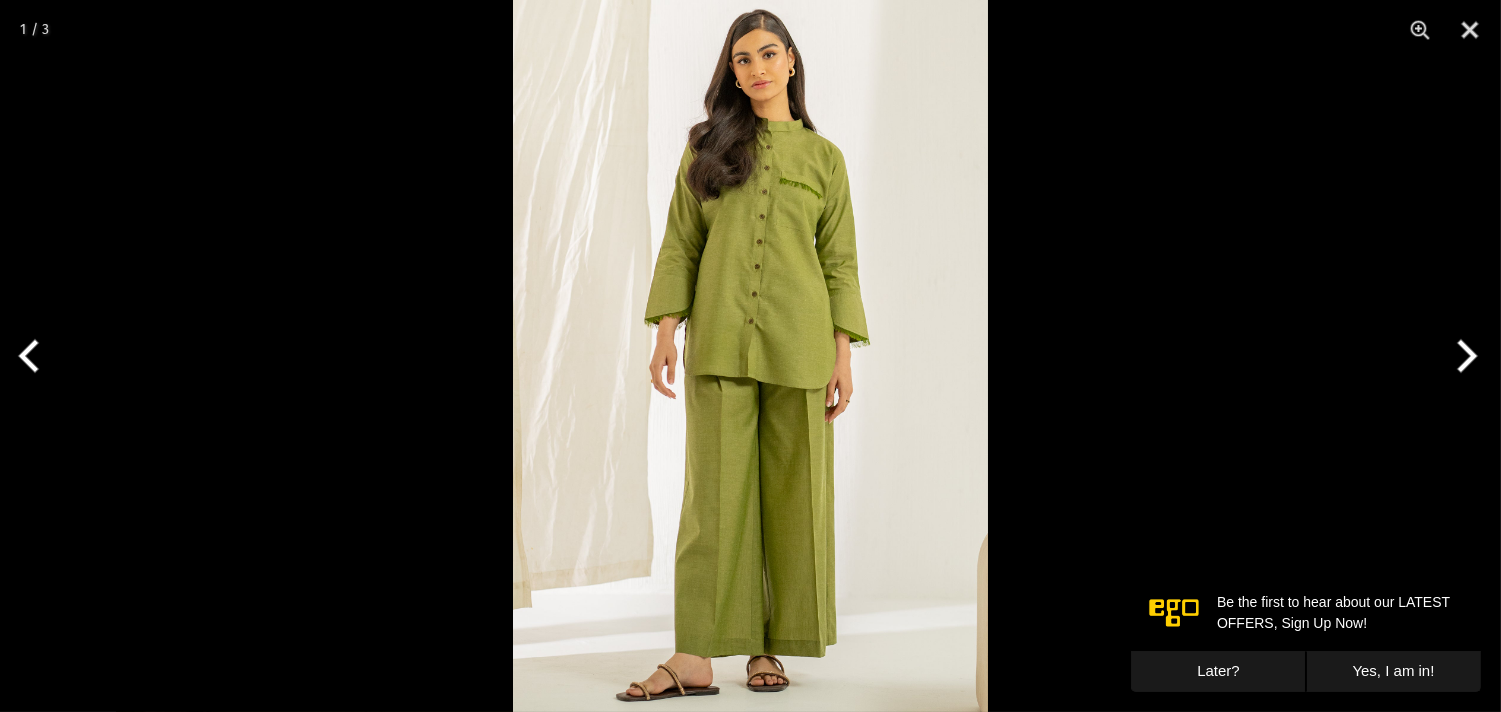 click at bounding box center [750, 356] 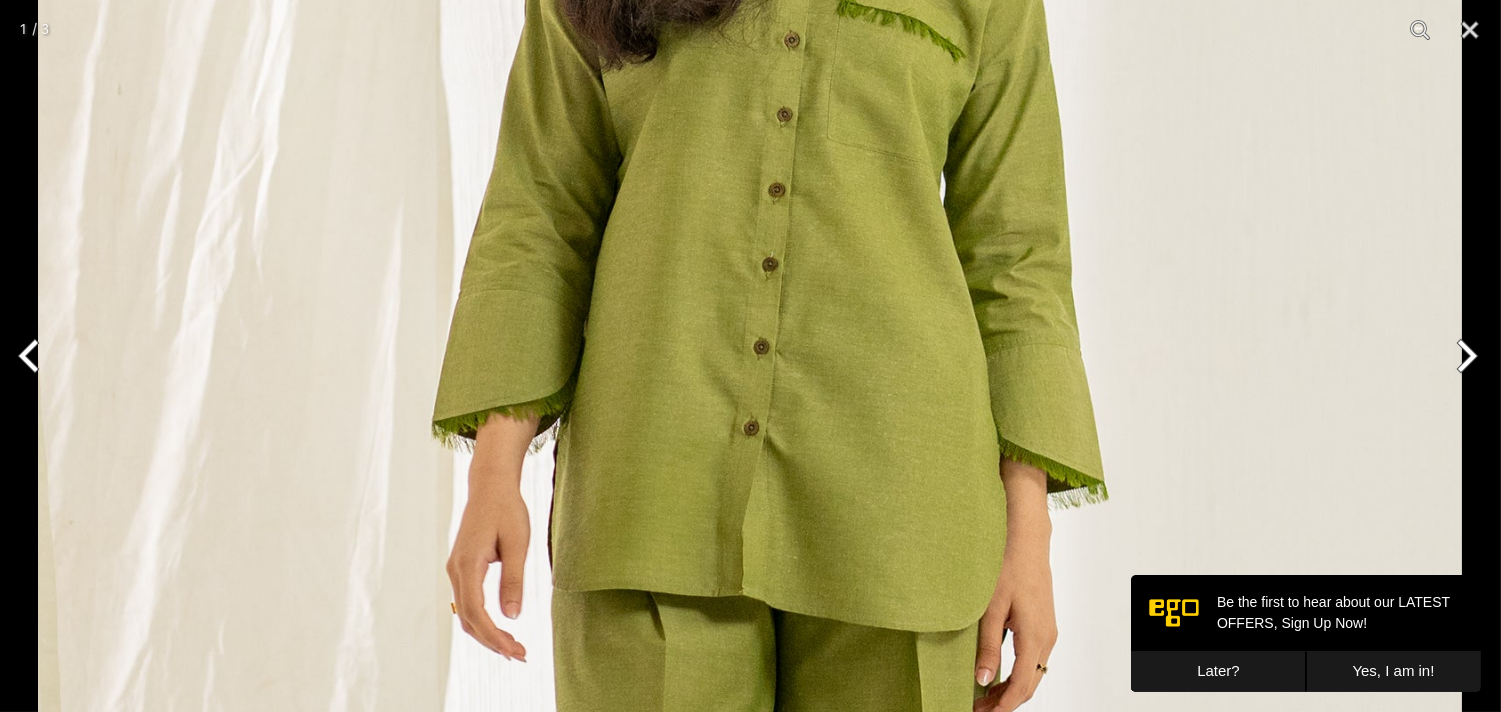 click at bounding box center [1463, 356] 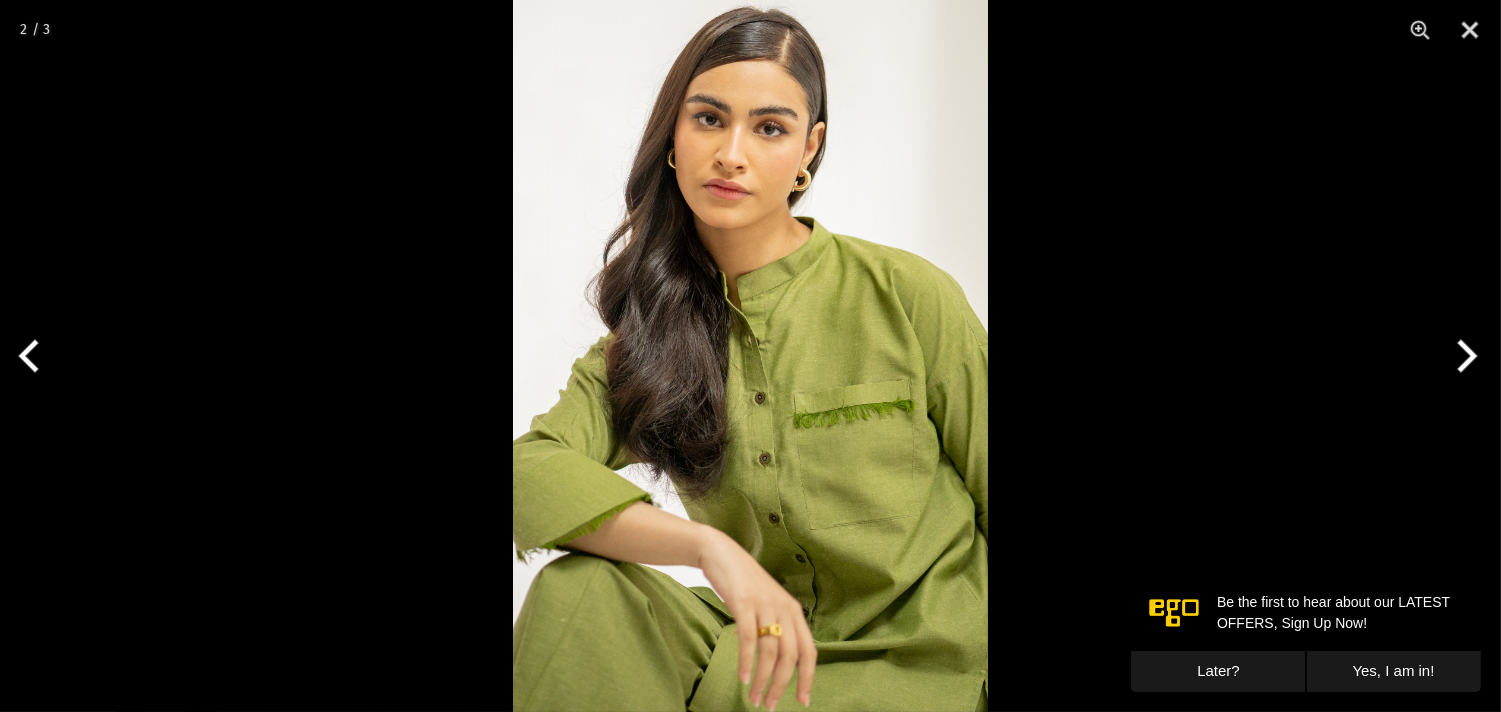 click at bounding box center [1463, 356] 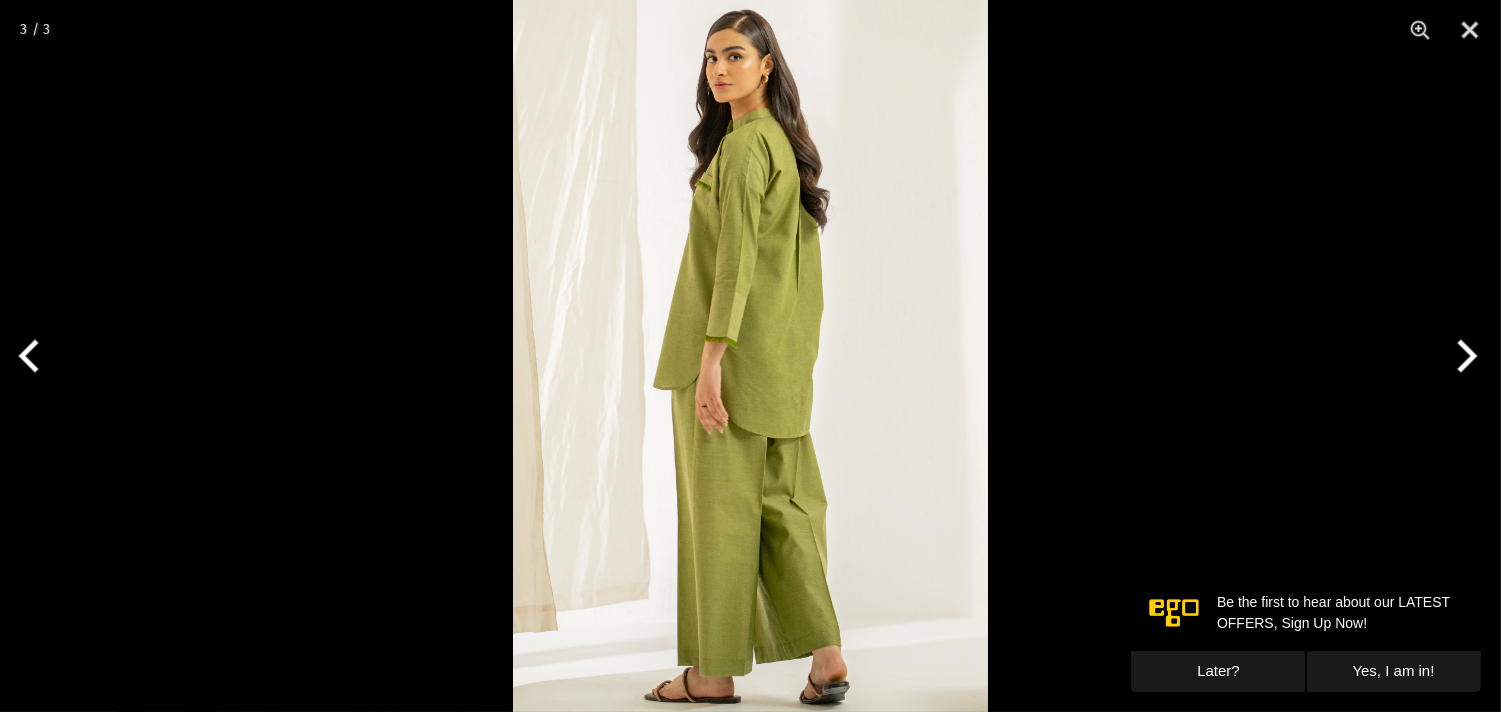 click at bounding box center (1463, 356) 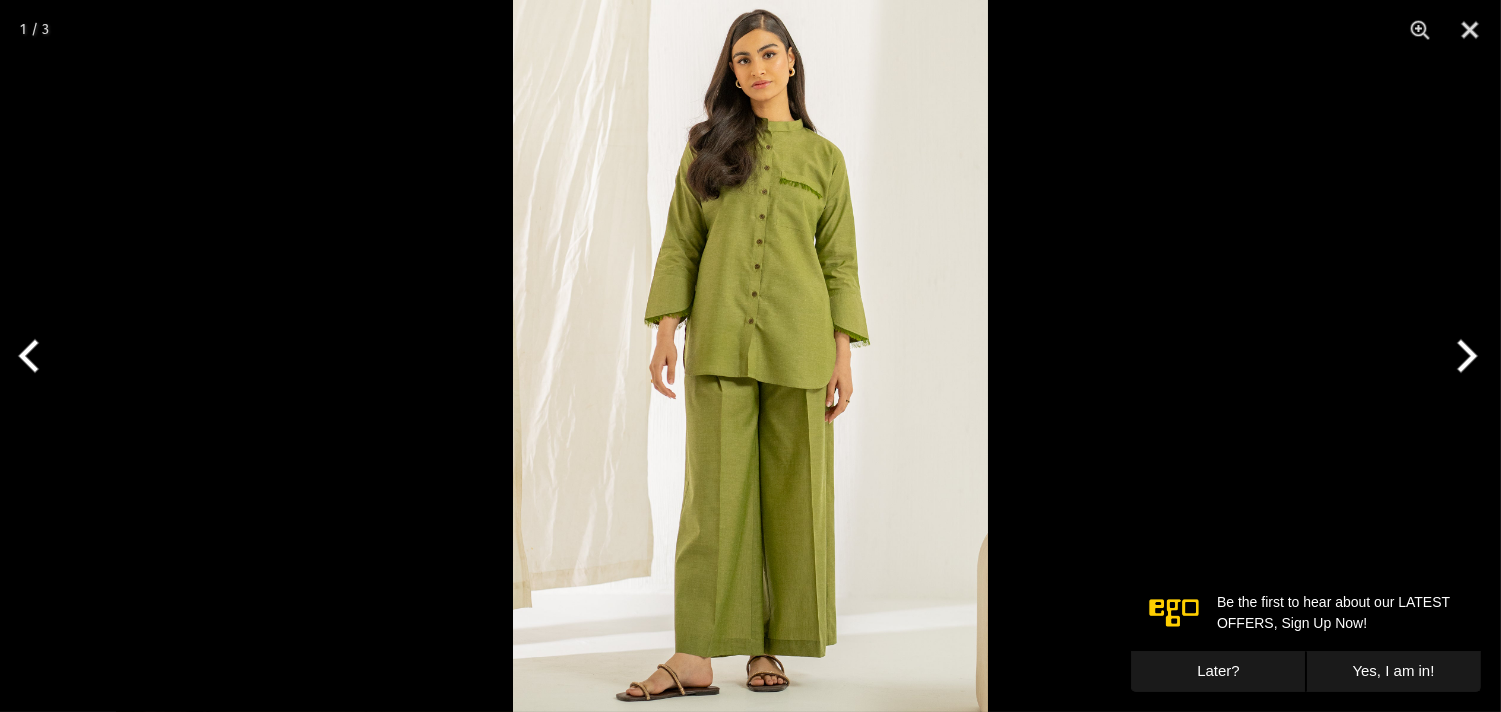 click at bounding box center (1463, 356) 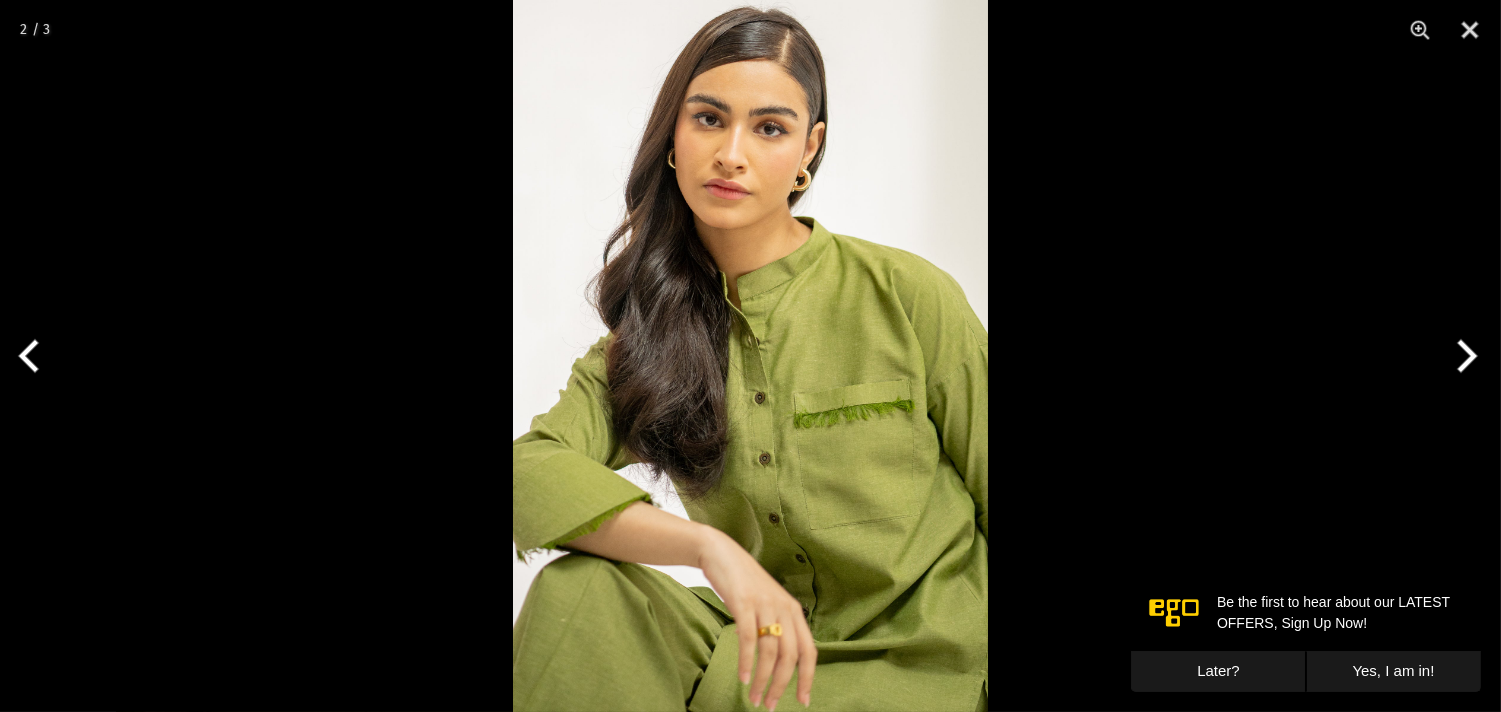 click at bounding box center (1463, 356) 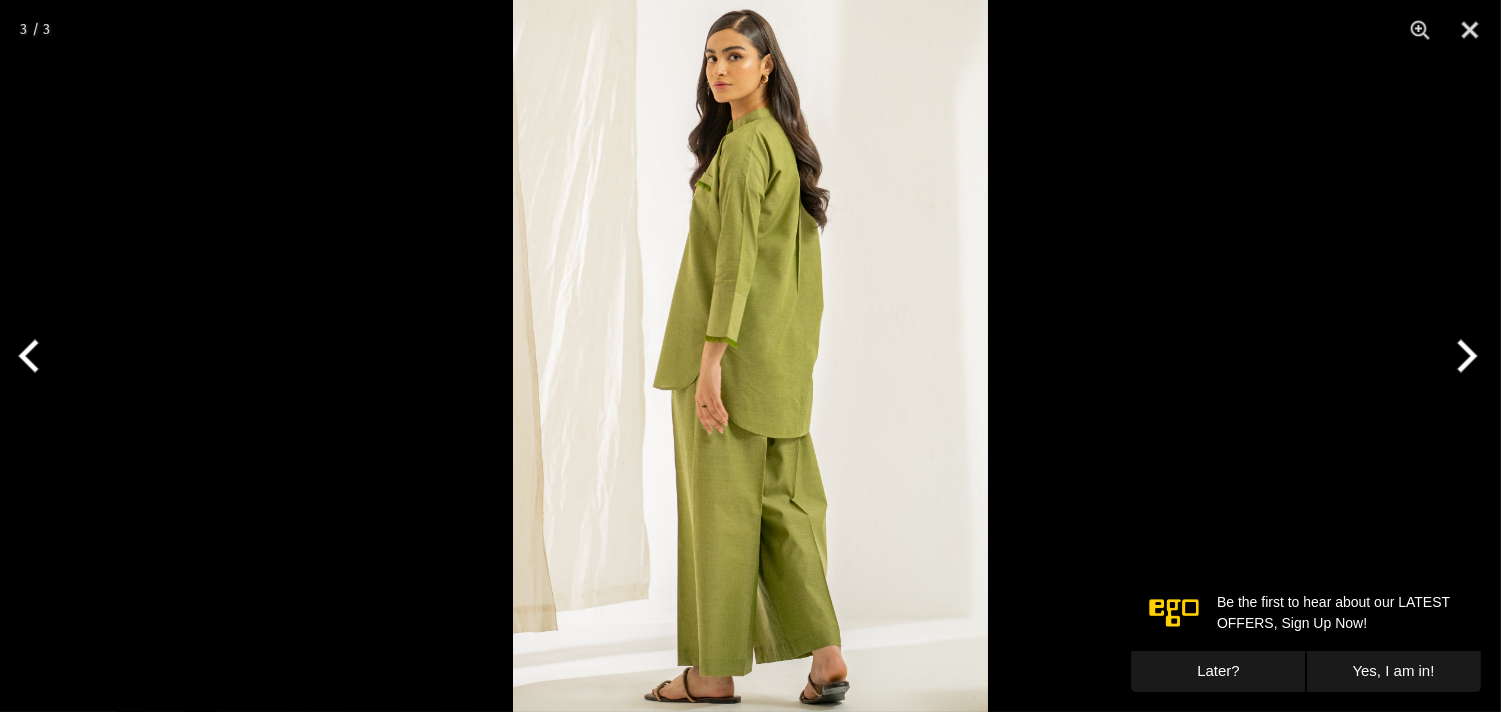 click at bounding box center [1463, 356] 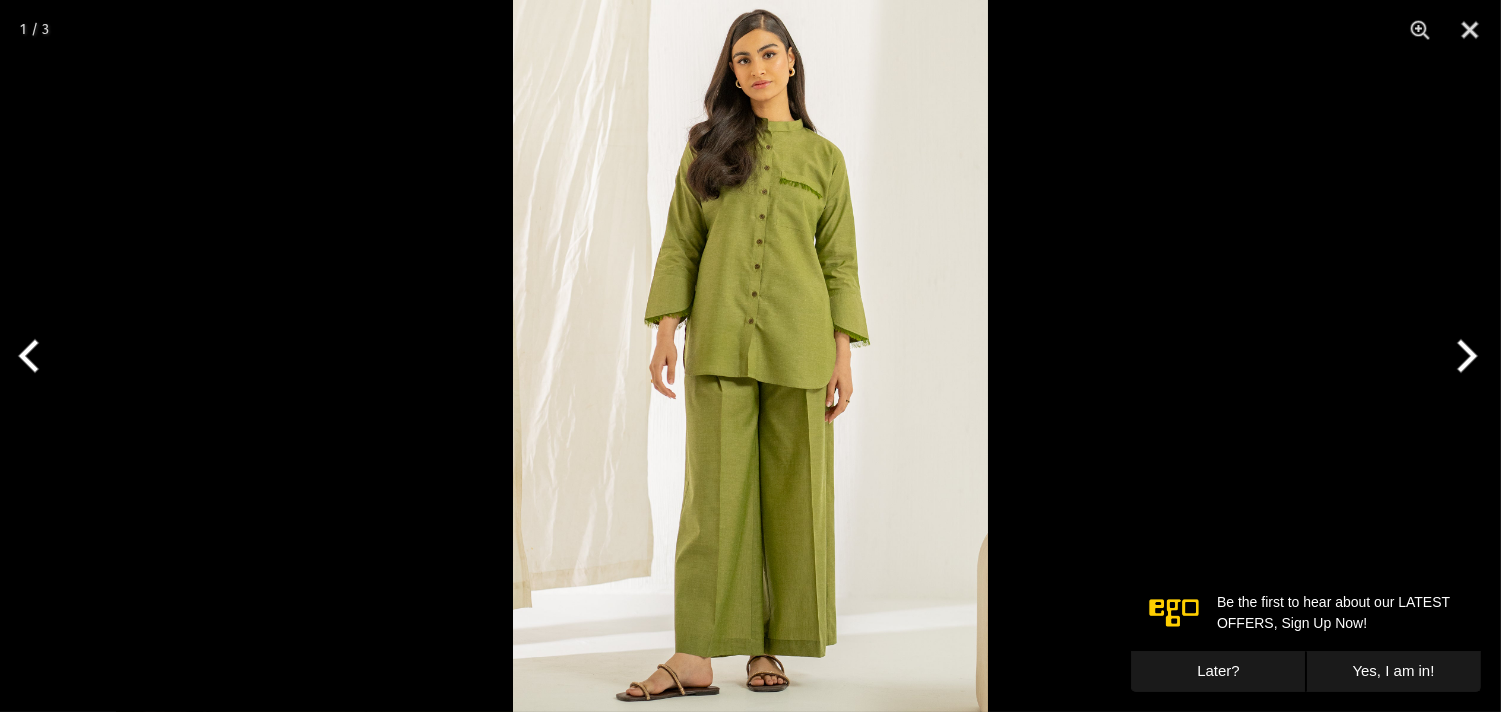 click at bounding box center (1463, 356) 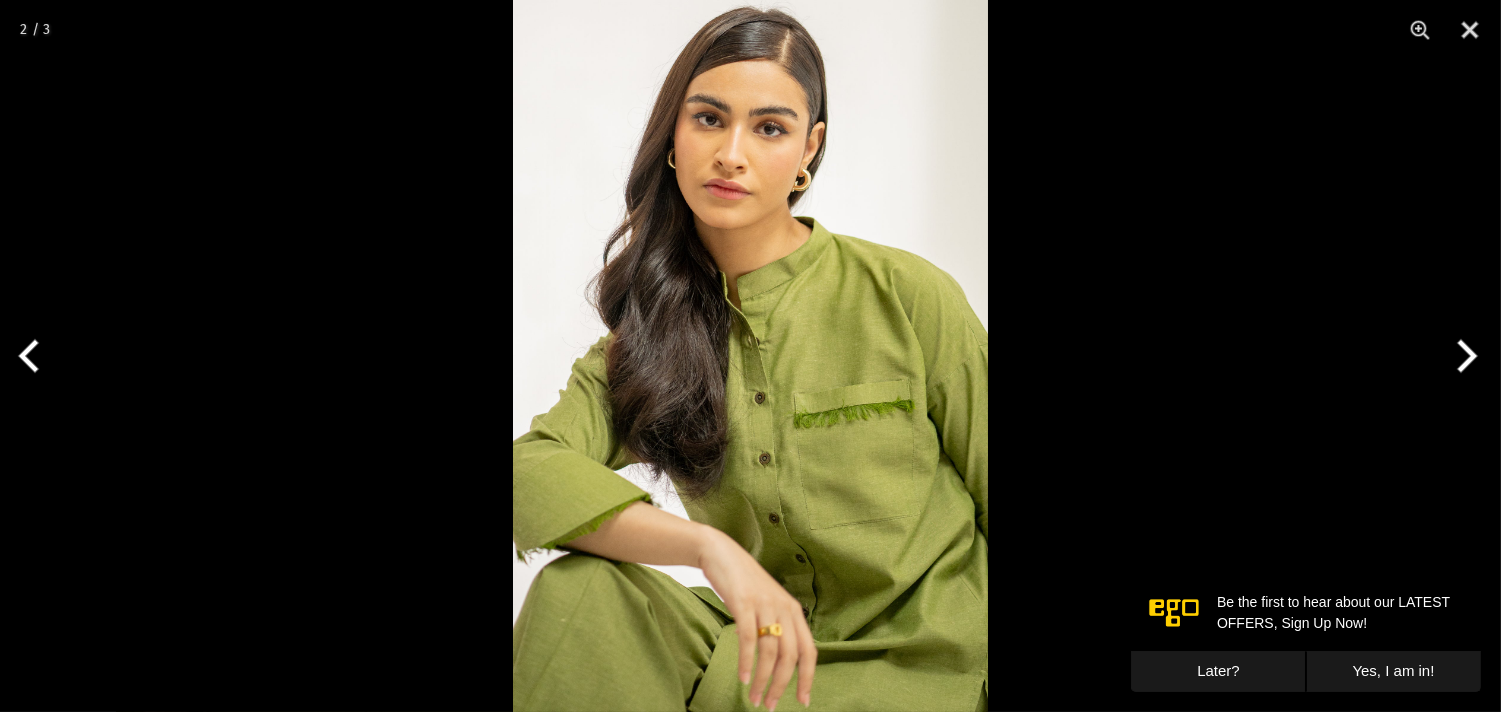 click at bounding box center (1463, 356) 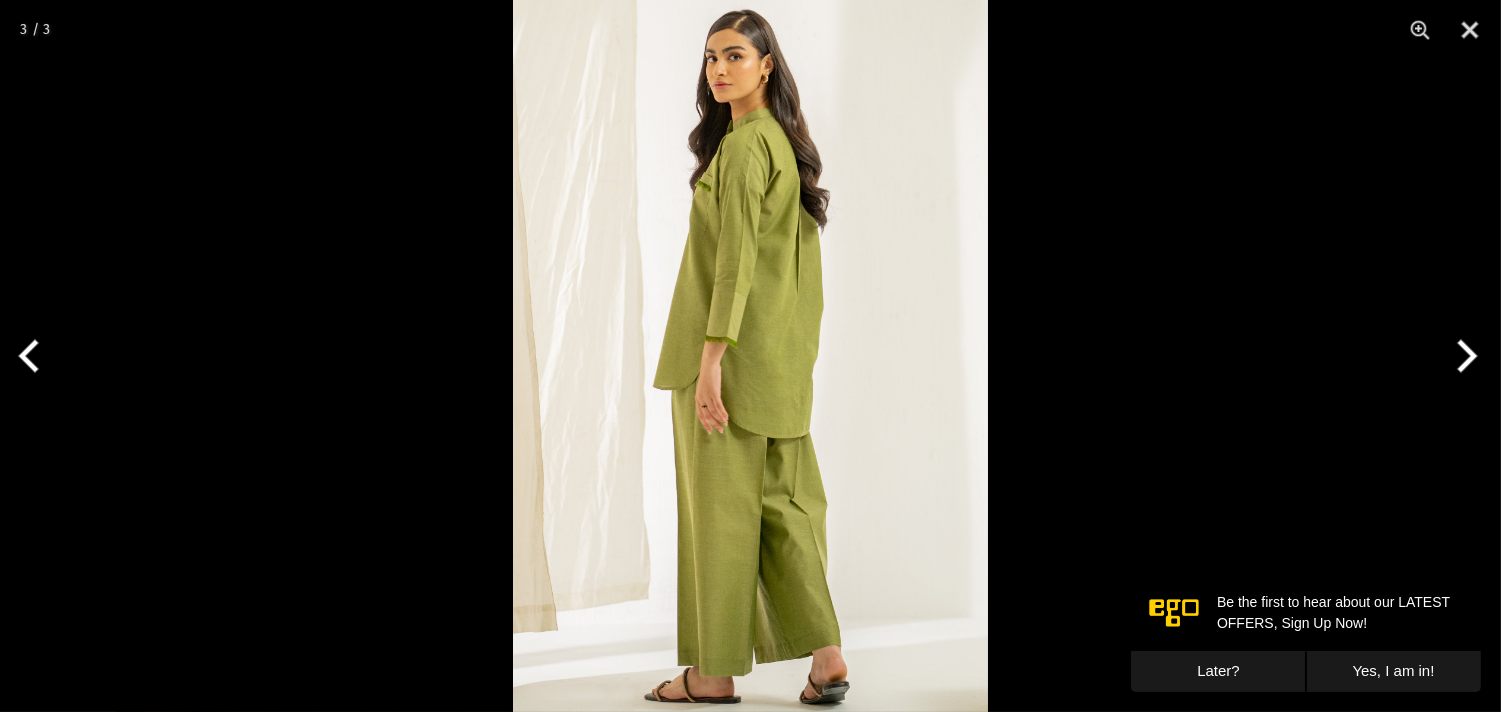 click at bounding box center [750, 356] 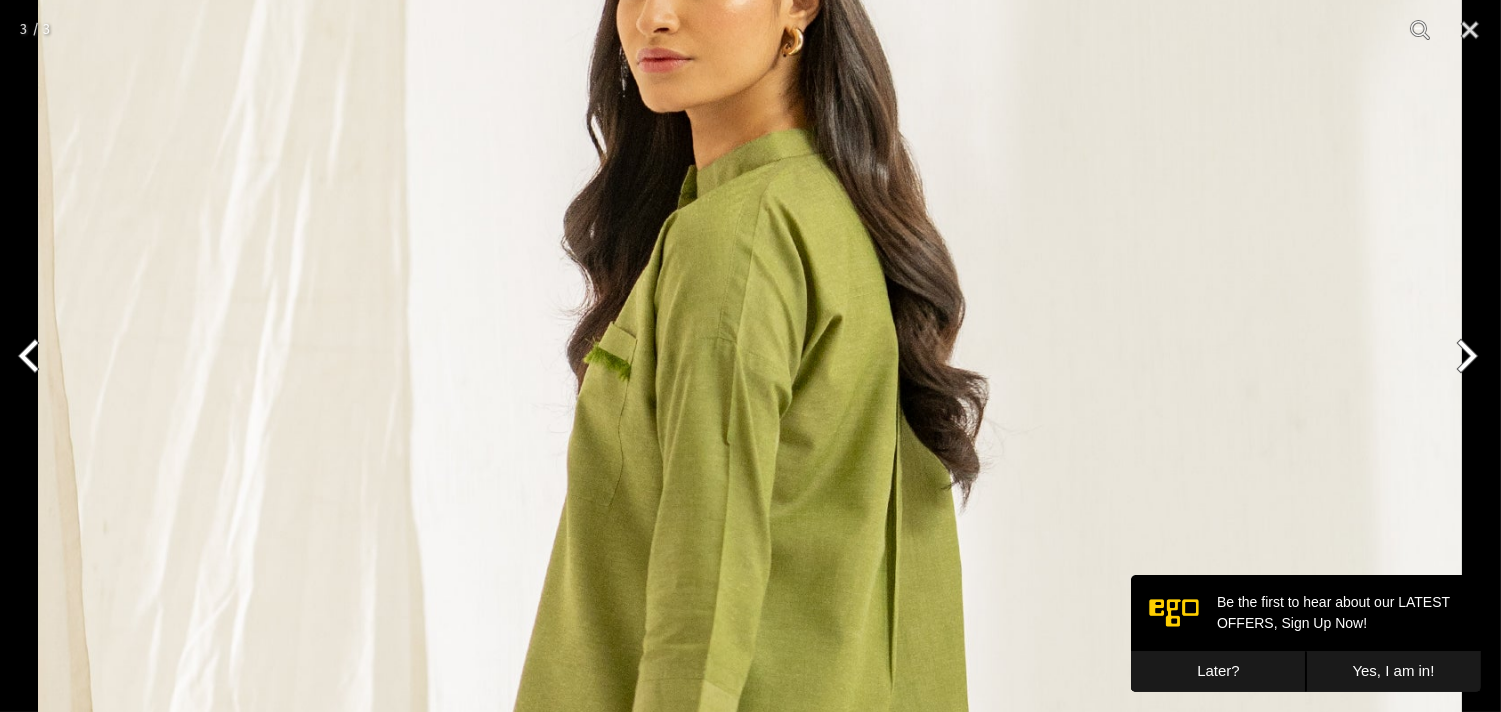 click at bounding box center [750, 873] 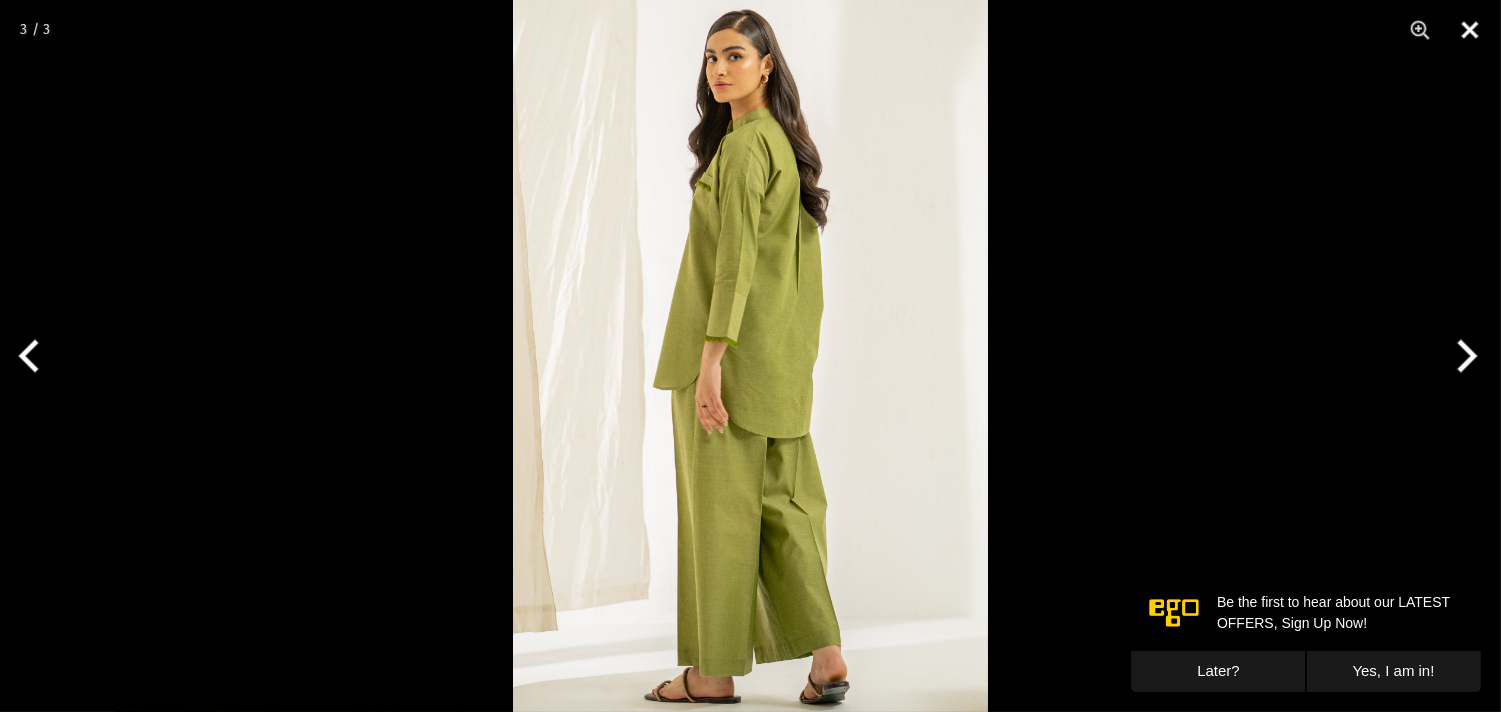 click at bounding box center (1470, 30) 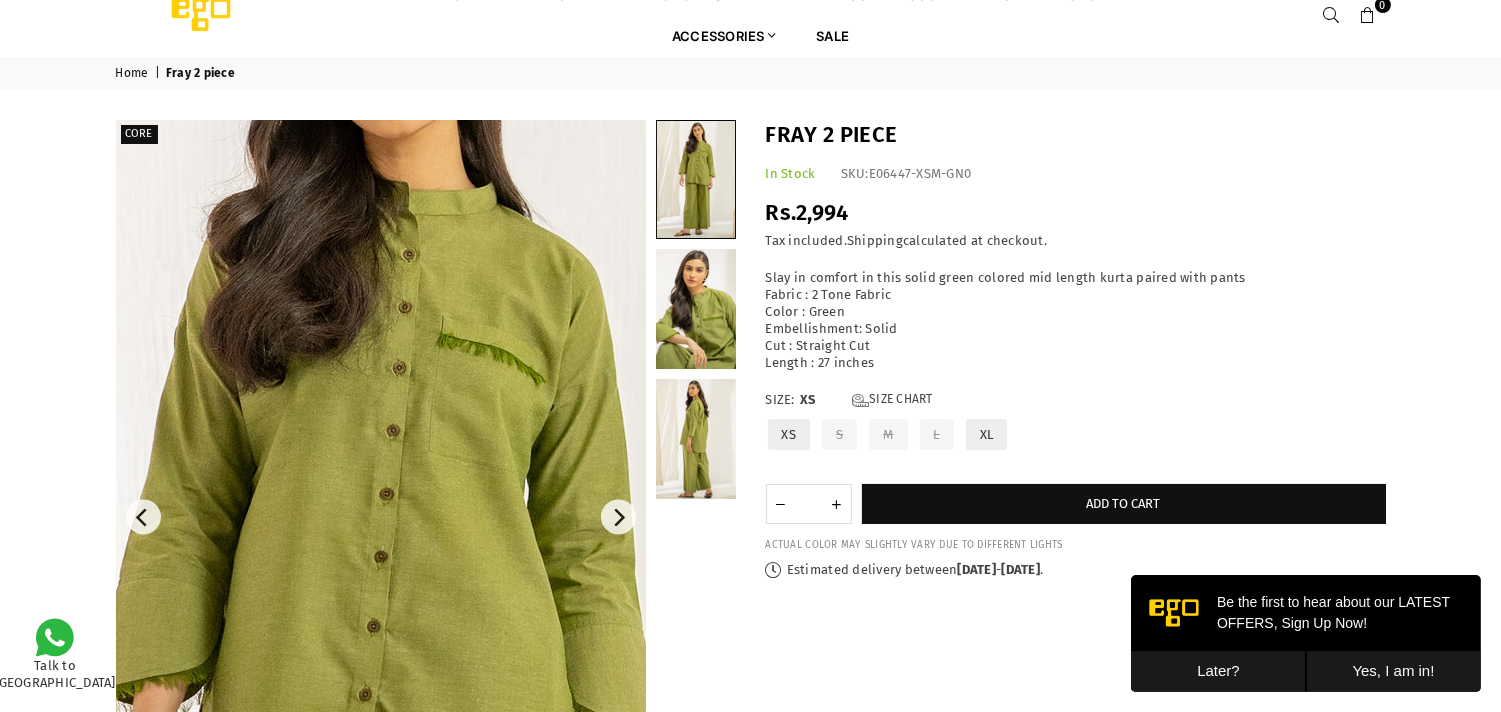 scroll, scrollTop: 0, scrollLeft: 0, axis: both 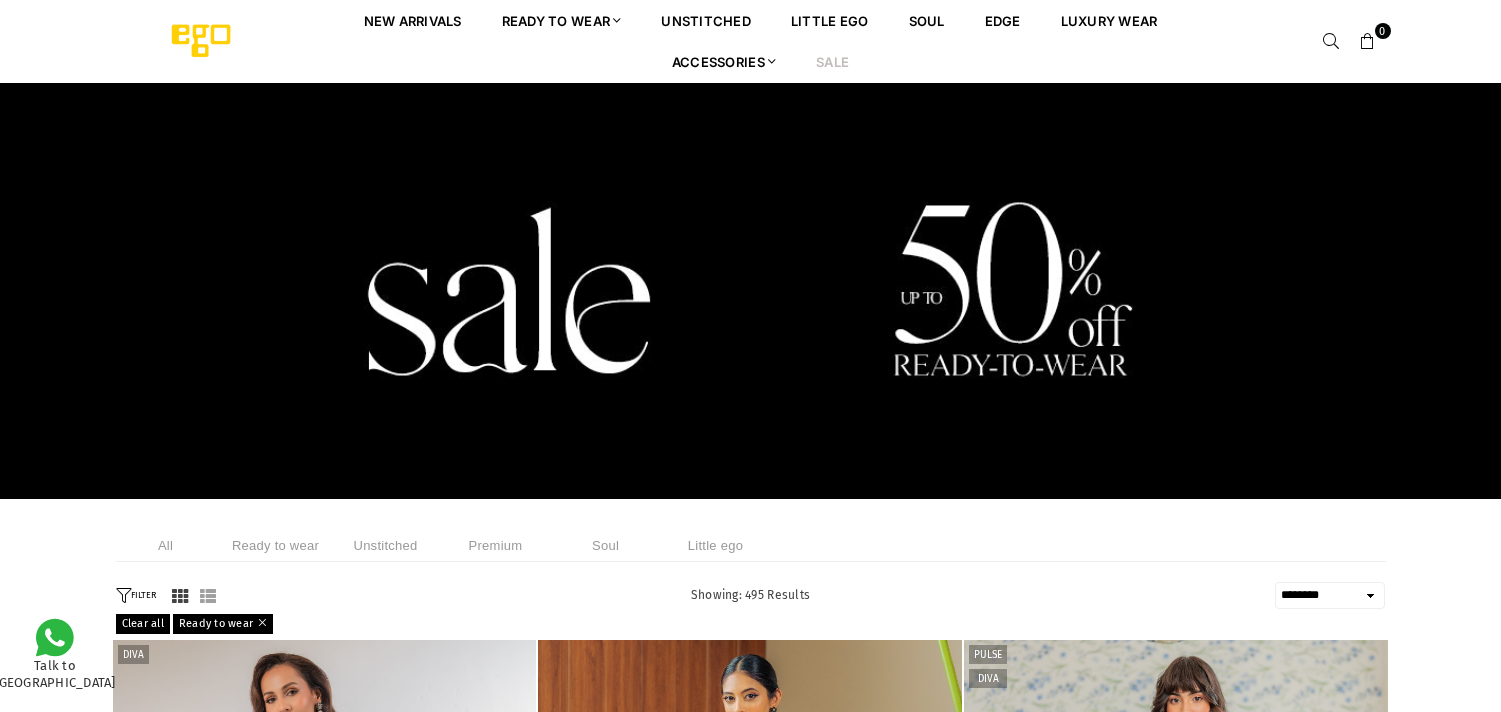 select on "******" 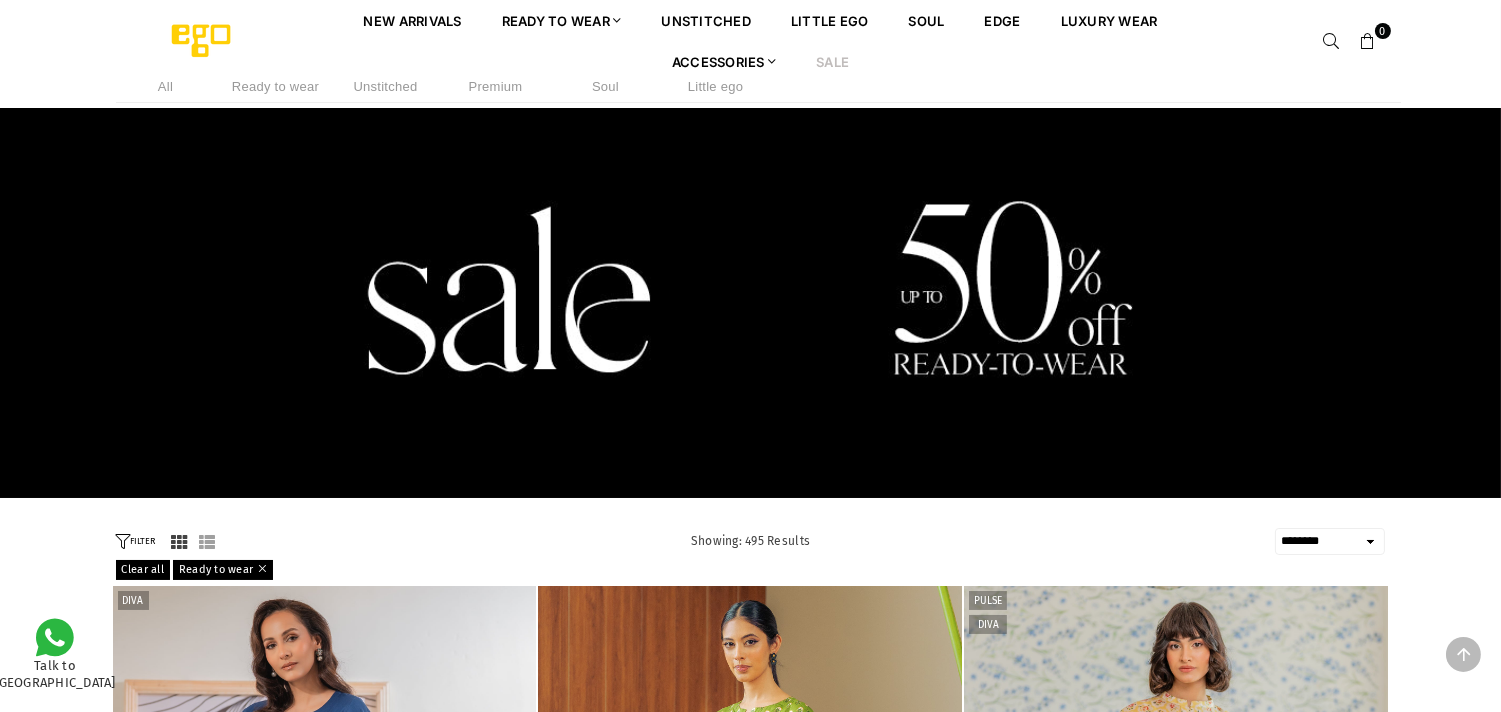 scroll, scrollTop: 0, scrollLeft: 0, axis: both 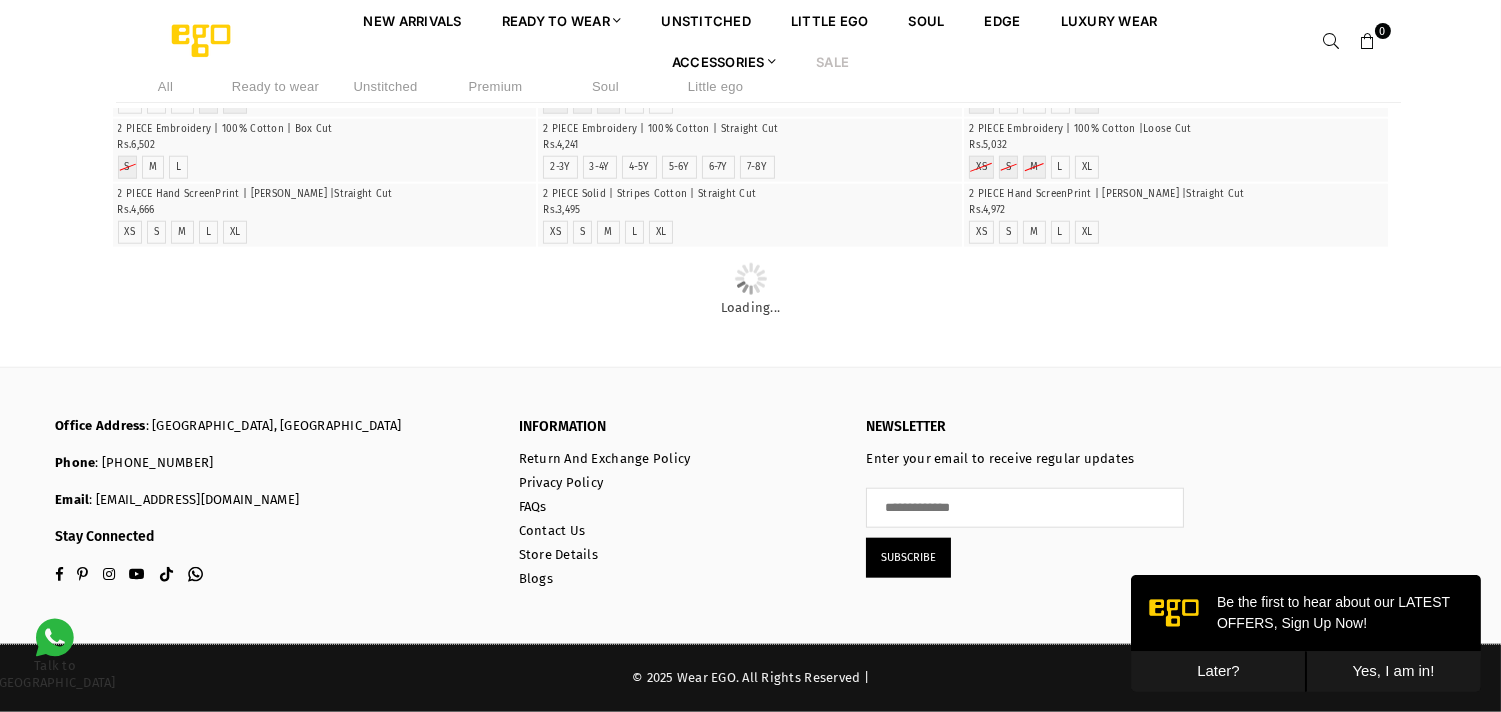 click on "Later?" at bounding box center [1217, 670] 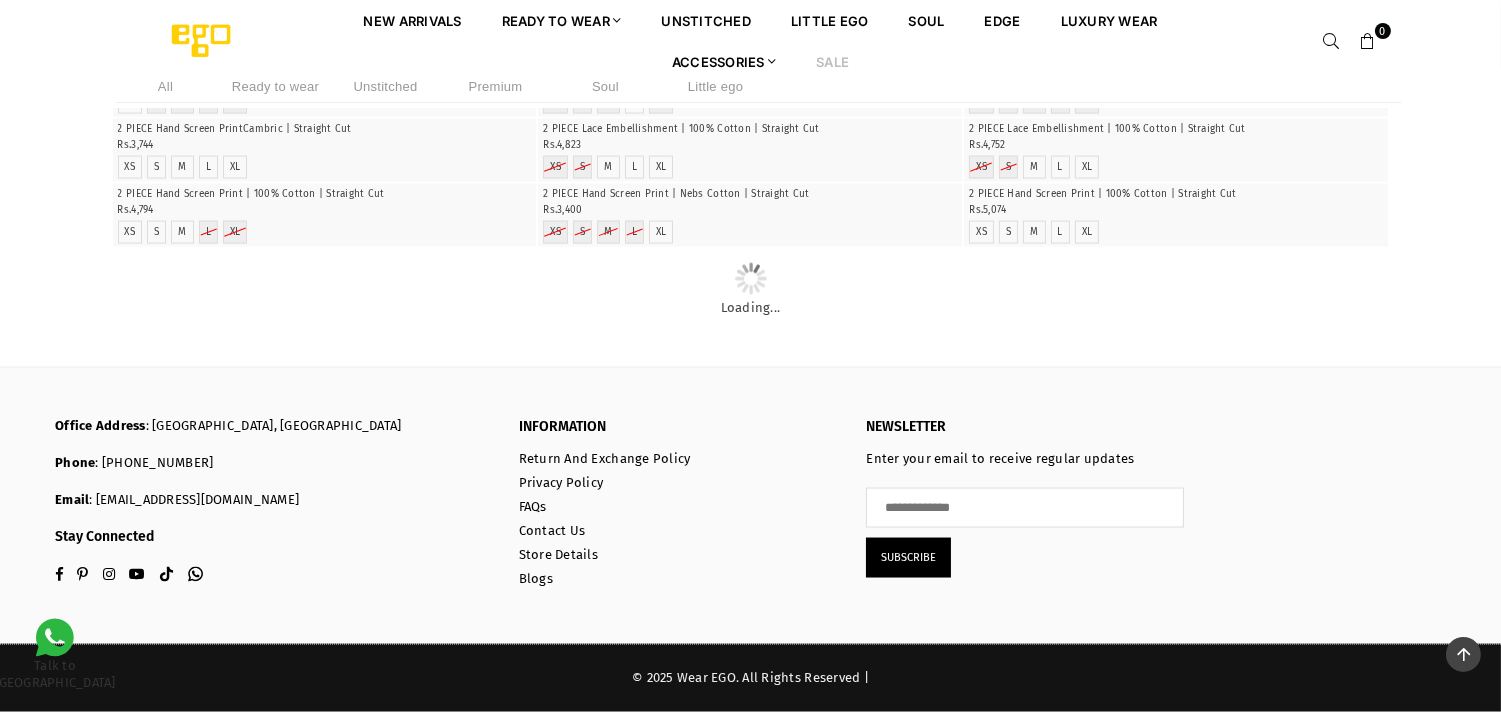 scroll, scrollTop: 27892, scrollLeft: 0, axis: vertical 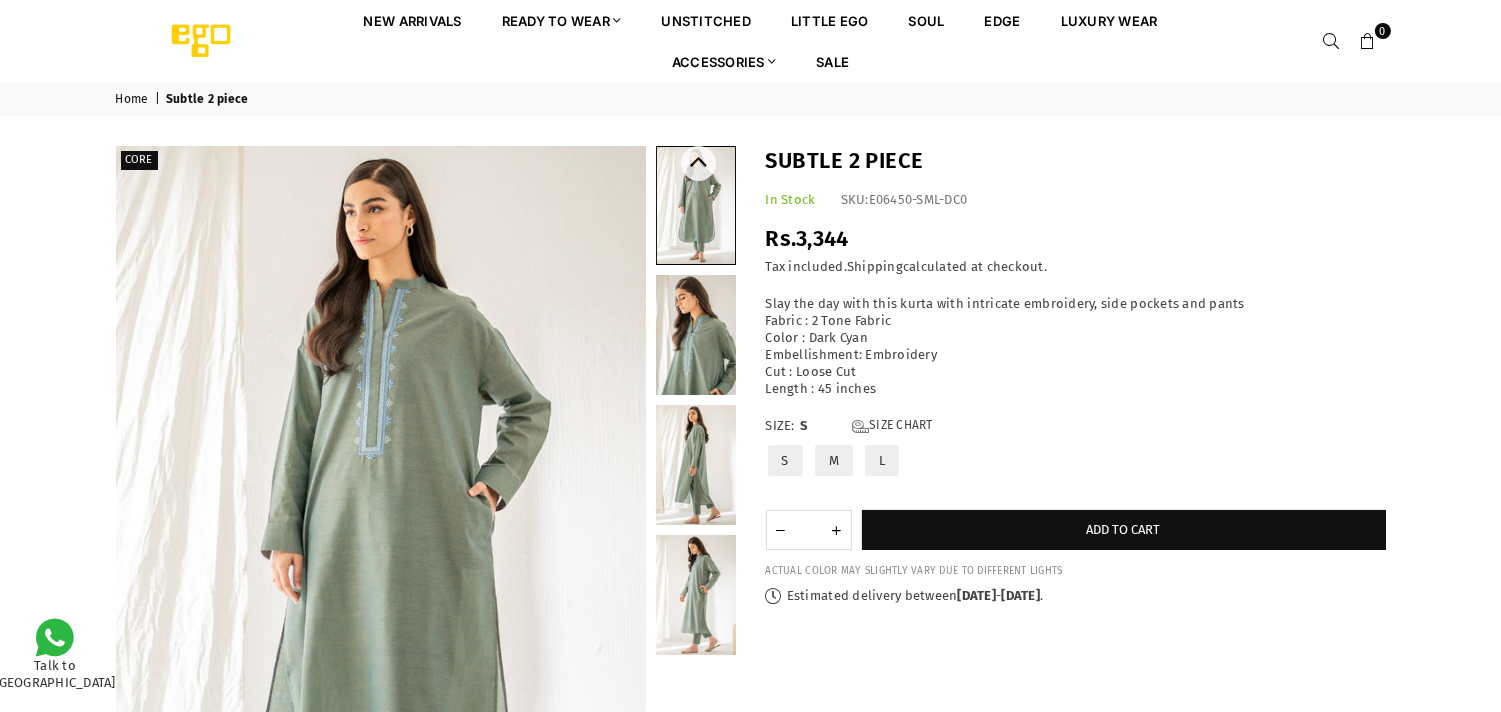 click at bounding box center [696, 335] 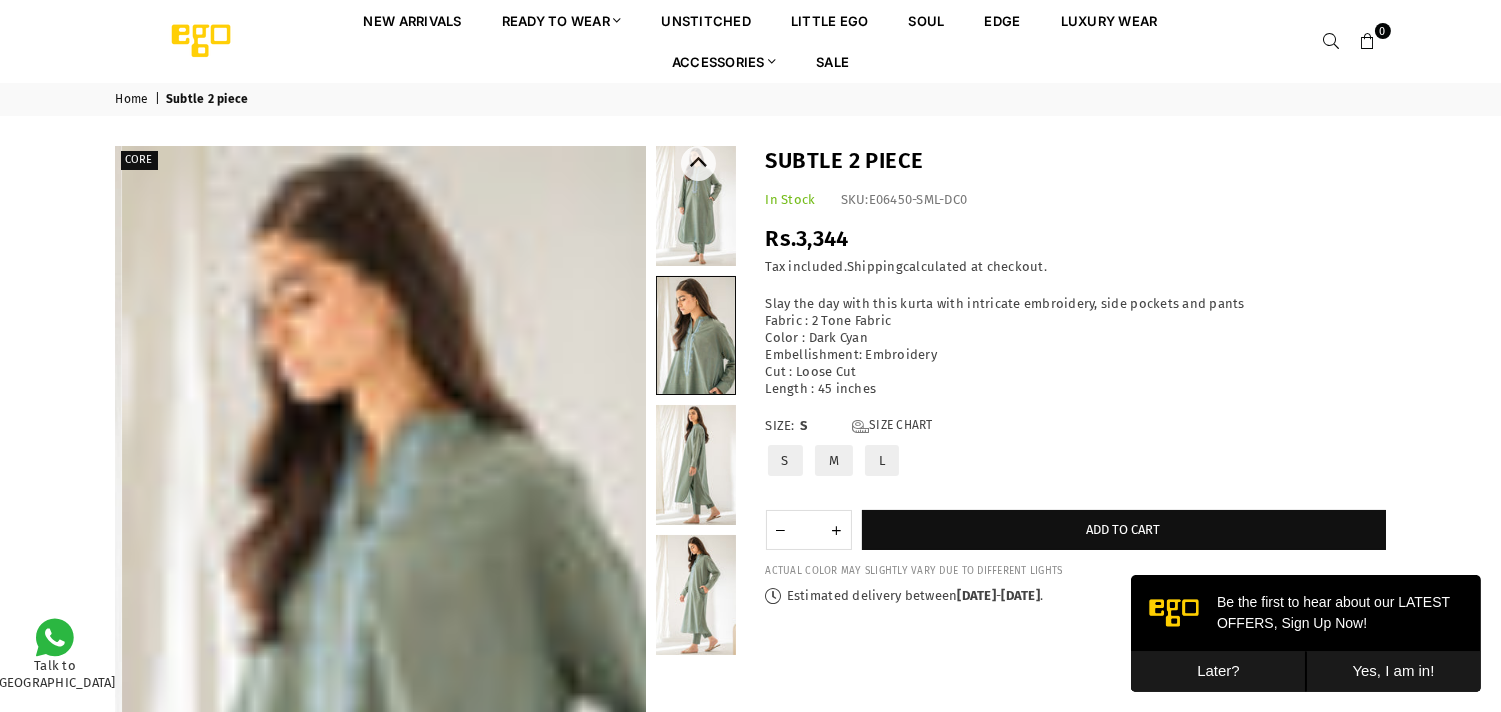 scroll, scrollTop: 0, scrollLeft: 0, axis: both 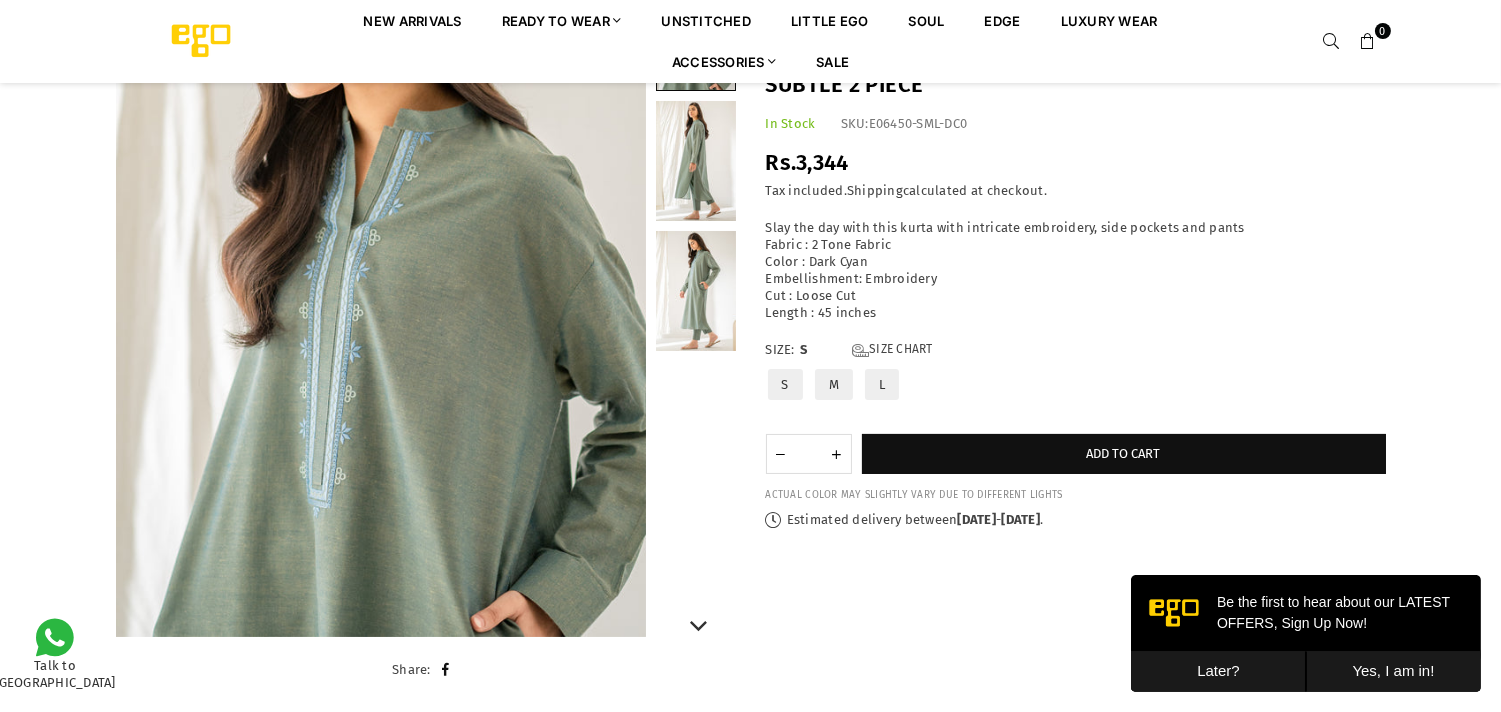 click at bounding box center [696, 291] 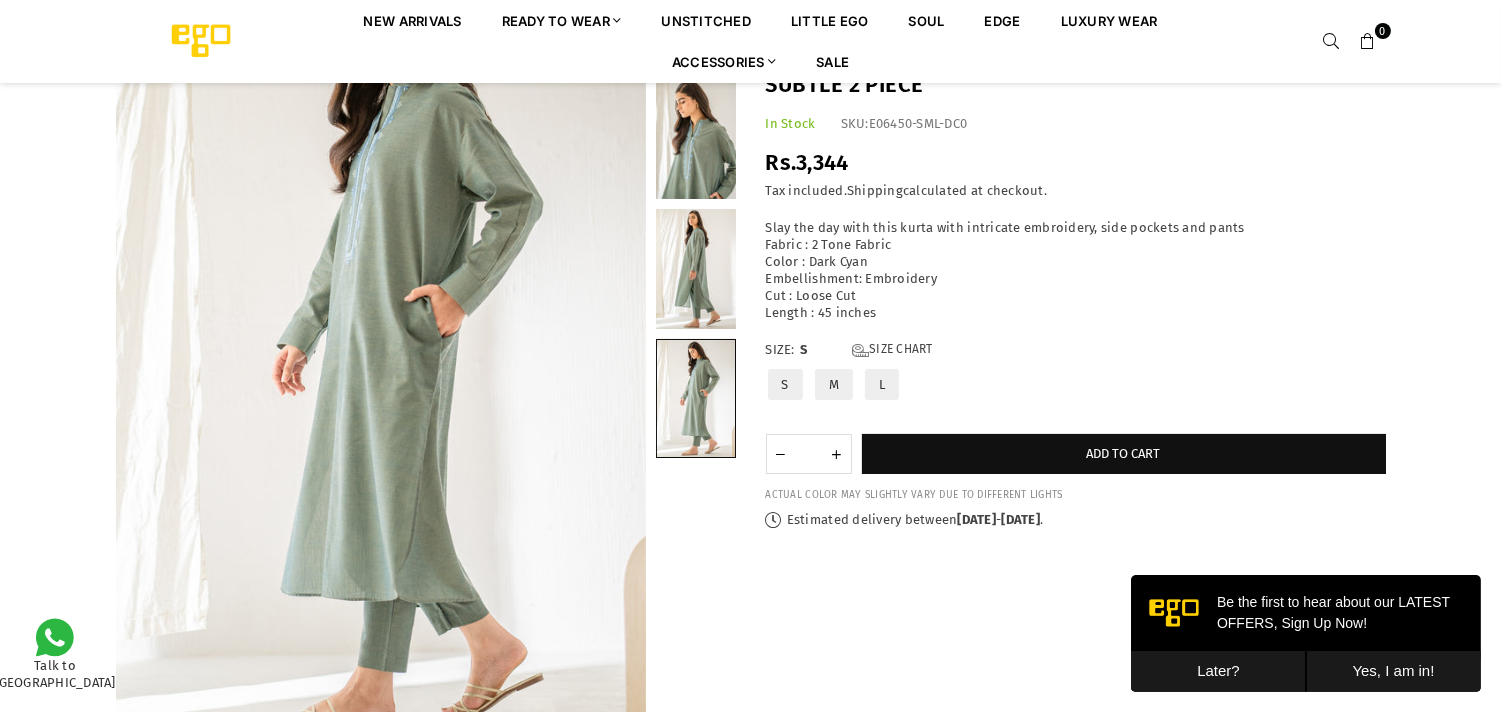 scroll, scrollTop: 162, scrollLeft: 0, axis: vertical 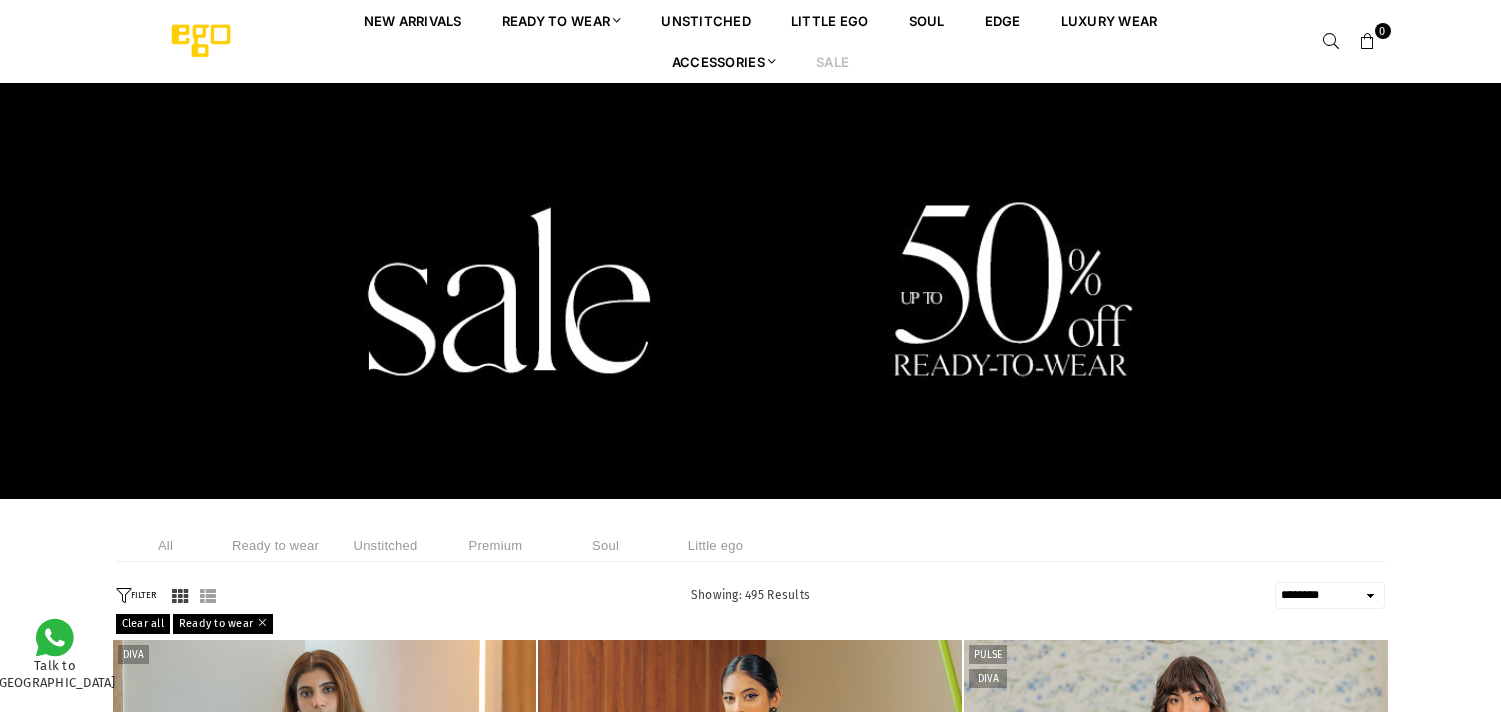 select on "******" 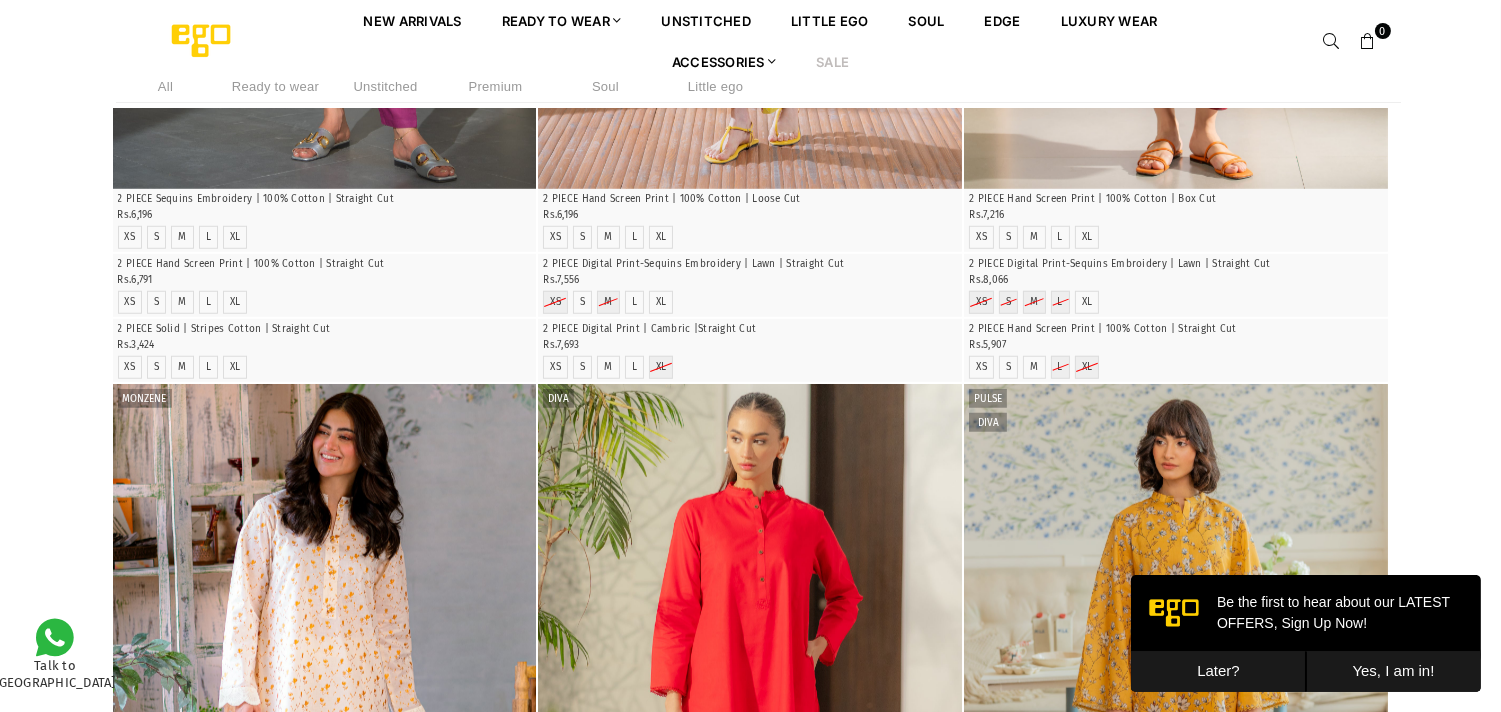 scroll, scrollTop: 3136, scrollLeft: 0, axis: vertical 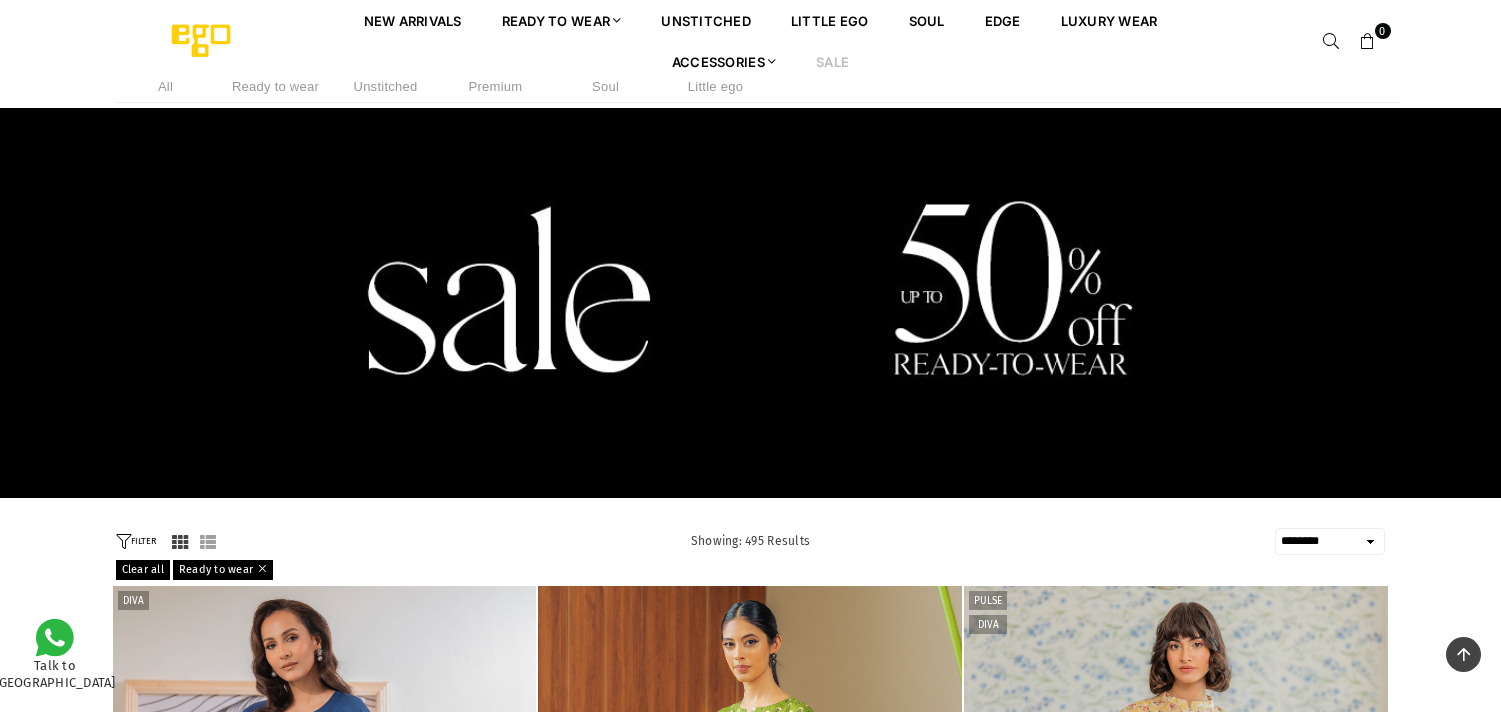 select on "******" 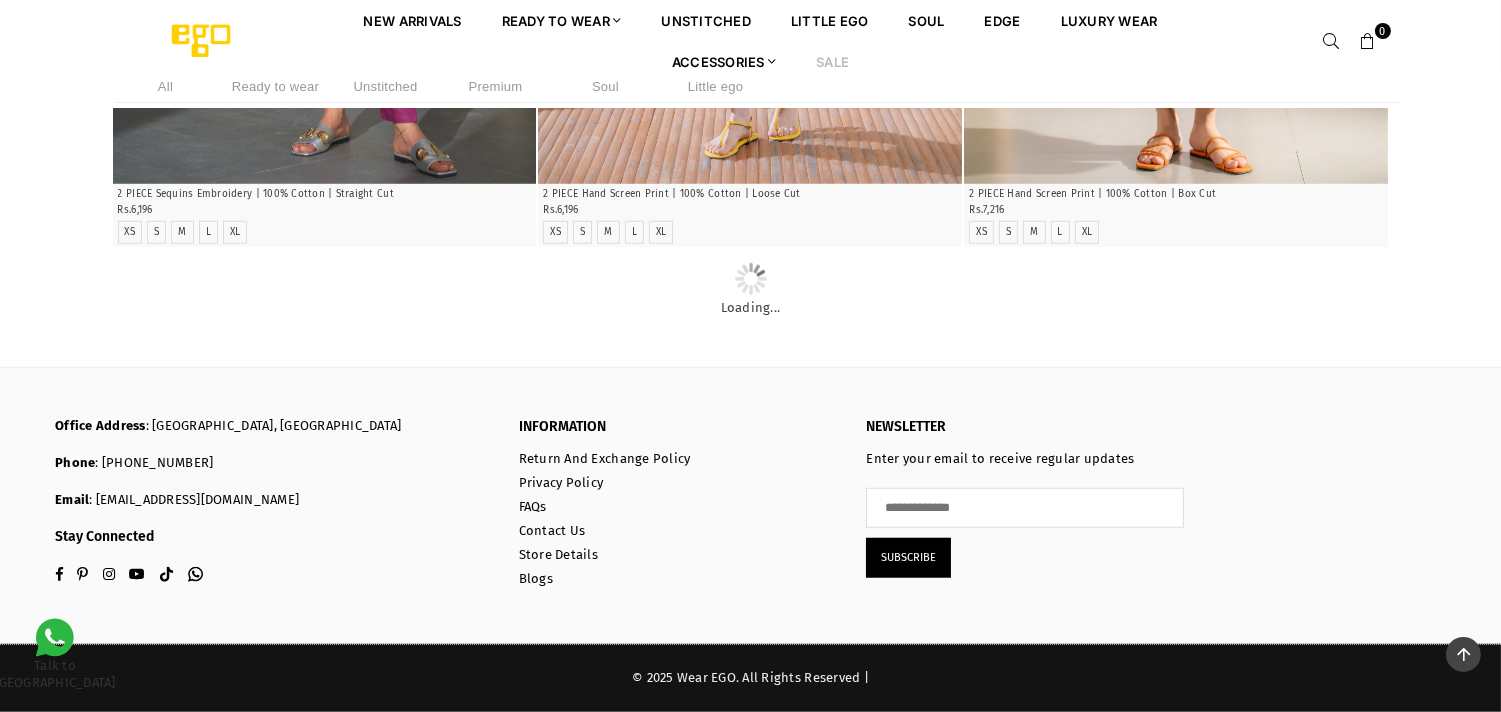 scroll, scrollTop: 0, scrollLeft: 0, axis: both 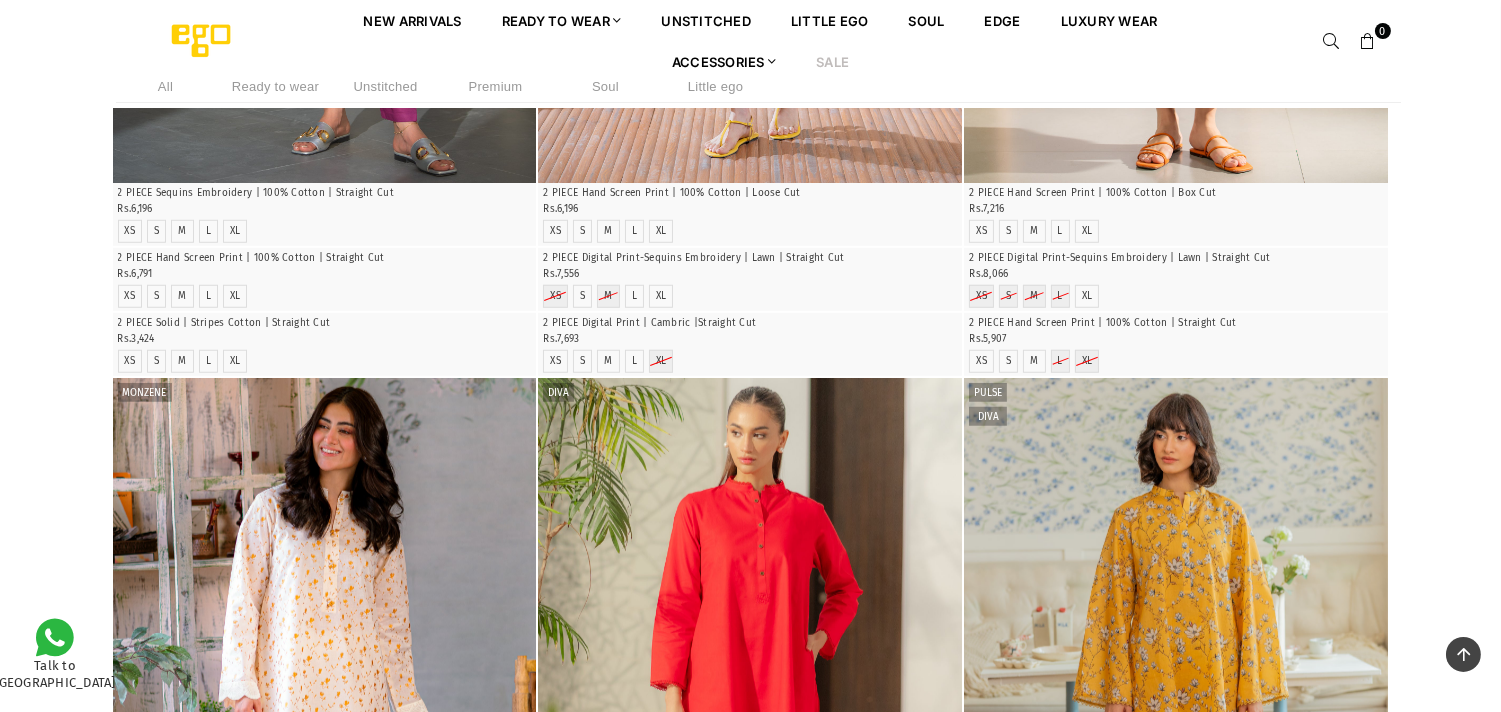 click on "Premium" at bounding box center (496, 86) 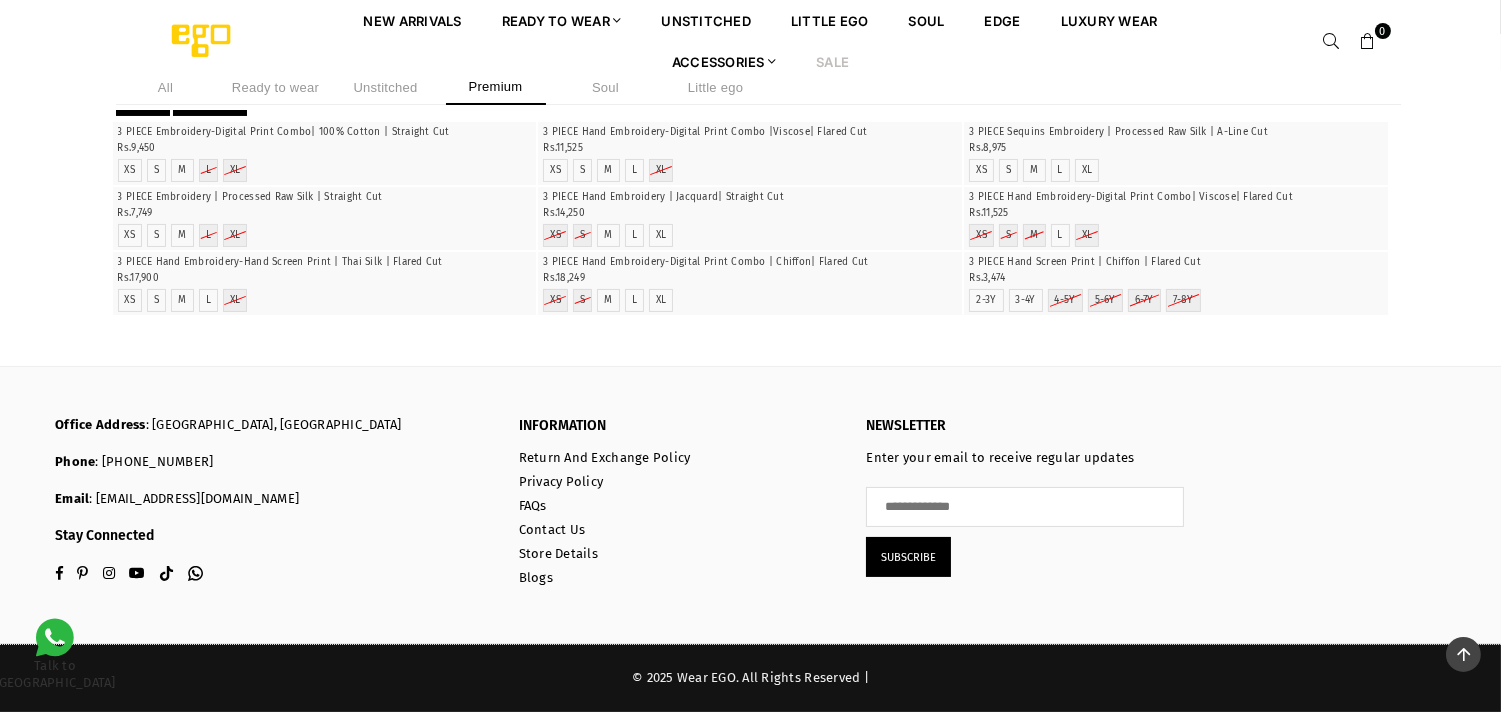 scroll, scrollTop: 2373, scrollLeft: 0, axis: vertical 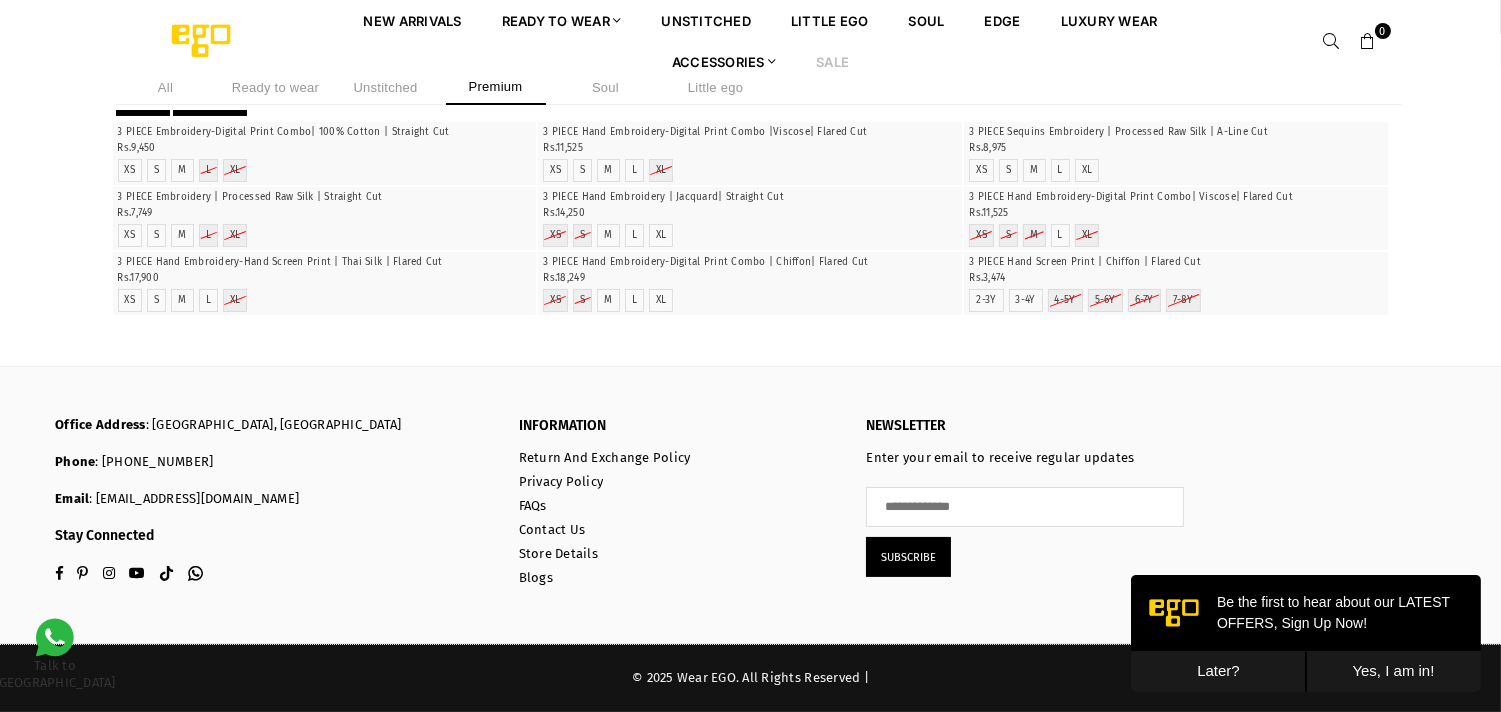 click on "Soul" at bounding box center (606, 87) 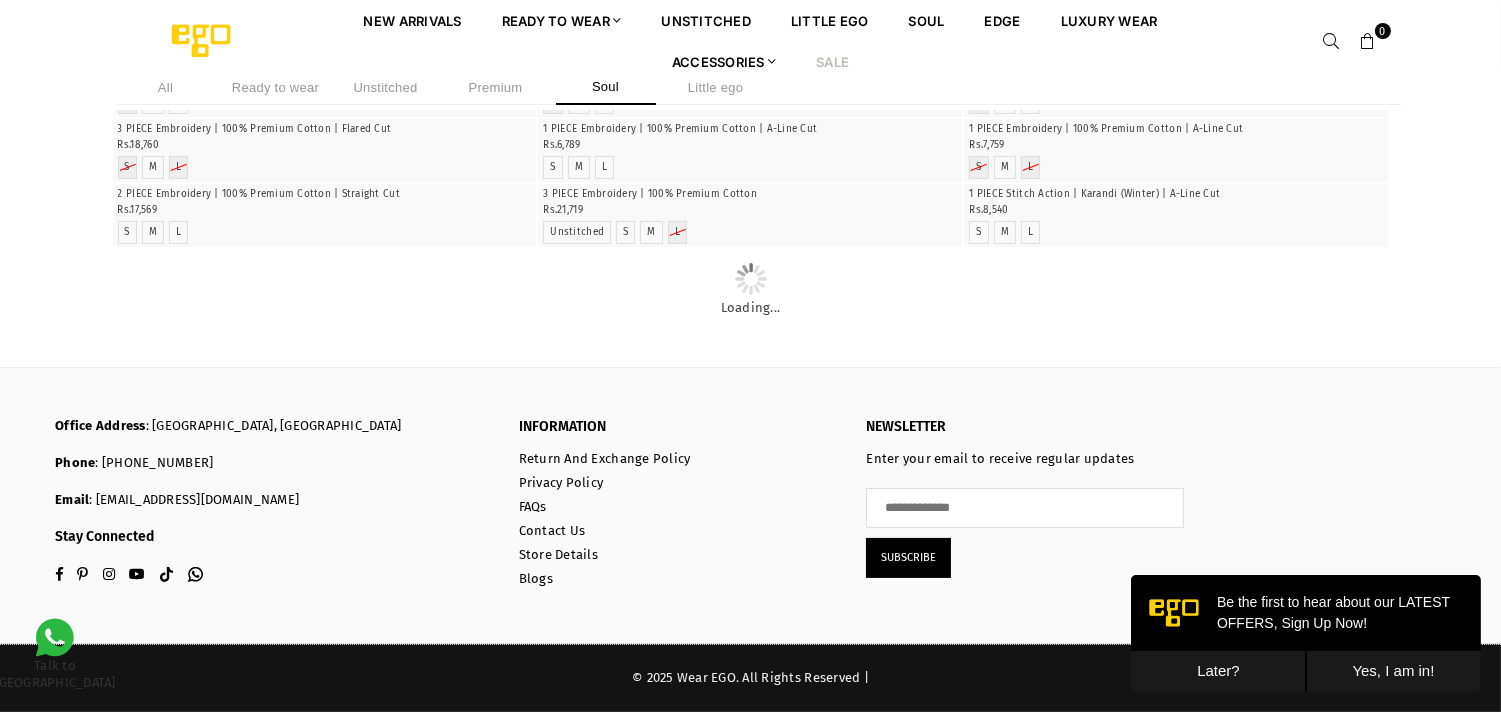 scroll, scrollTop: 3142, scrollLeft: 0, axis: vertical 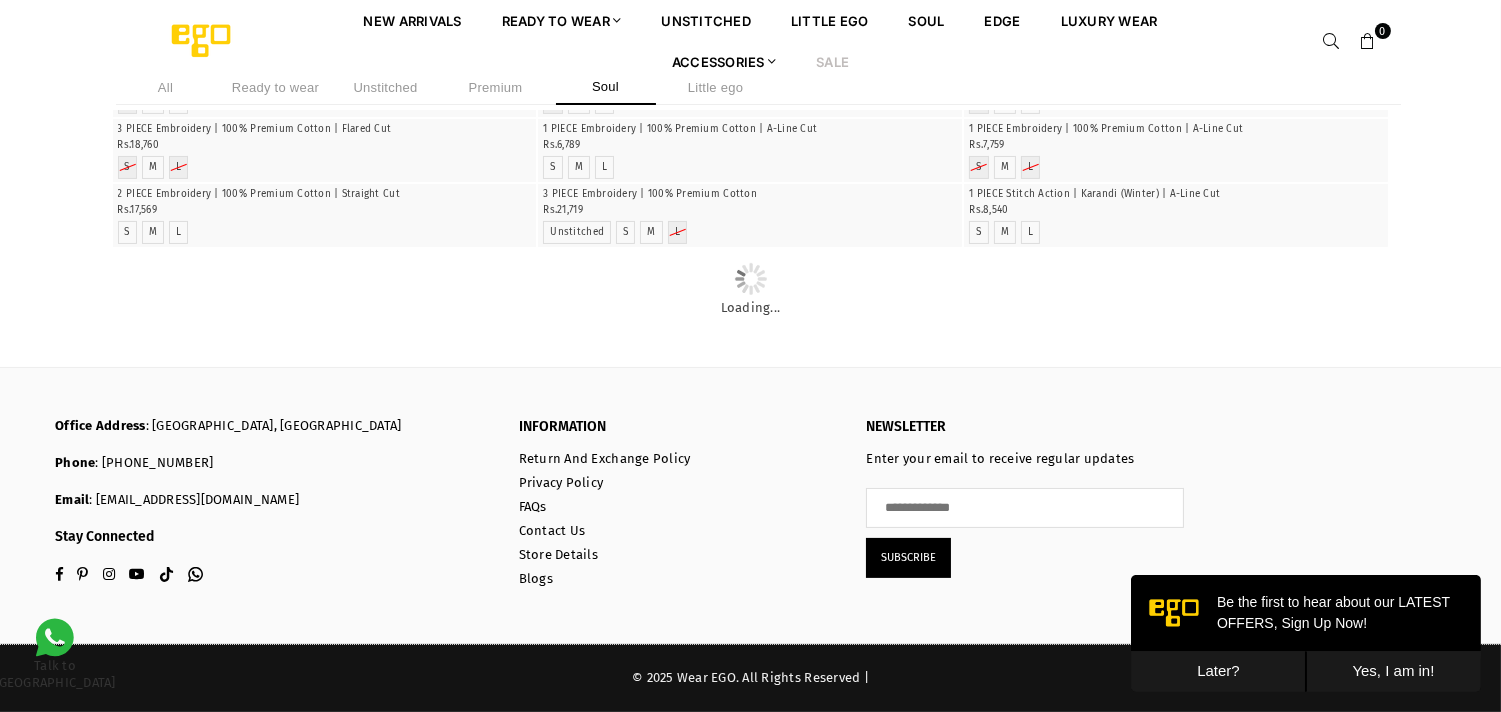 click on "Ready to wear" at bounding box center (276, 87) 